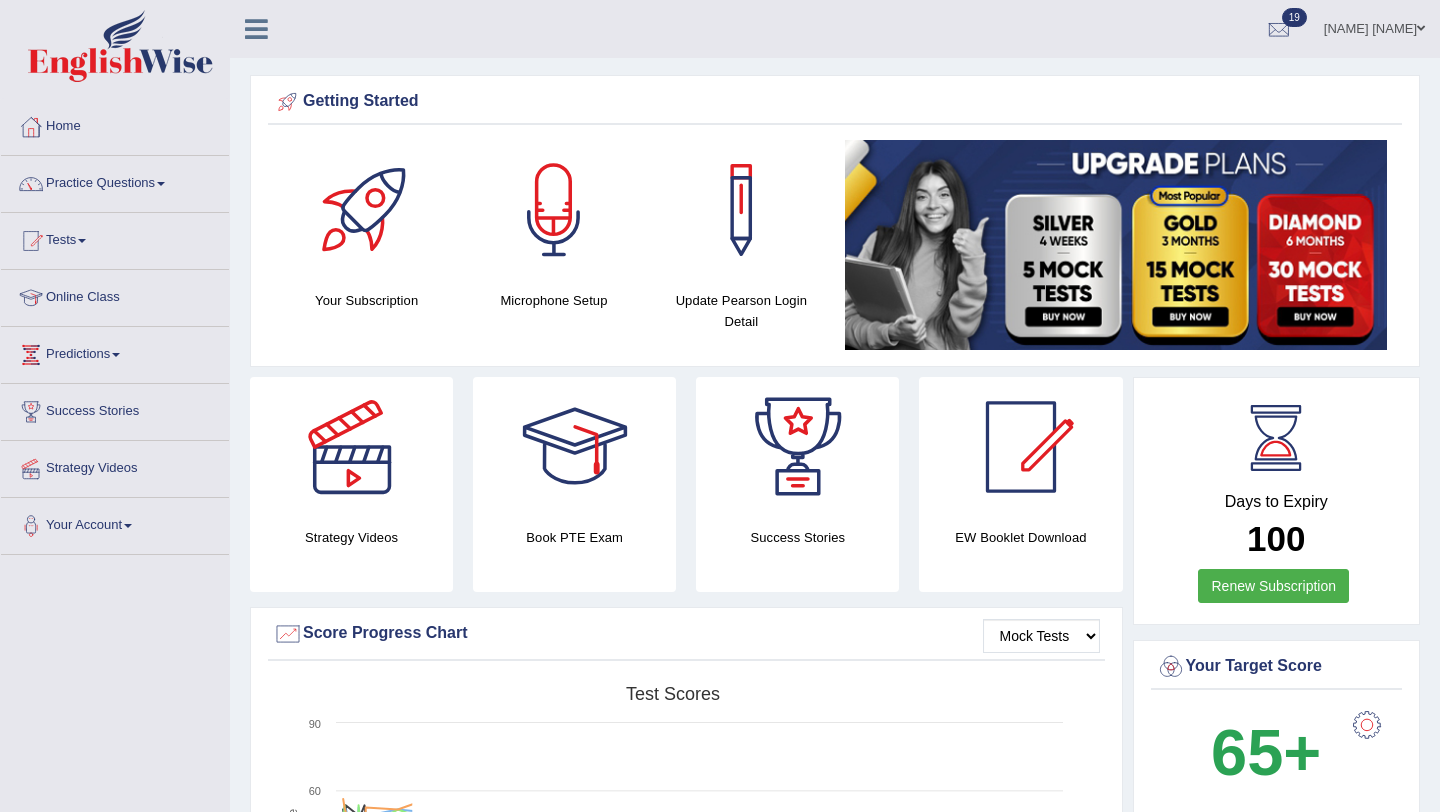 scroll, scrollTop: 0, scrollLeft: 0, axis: both 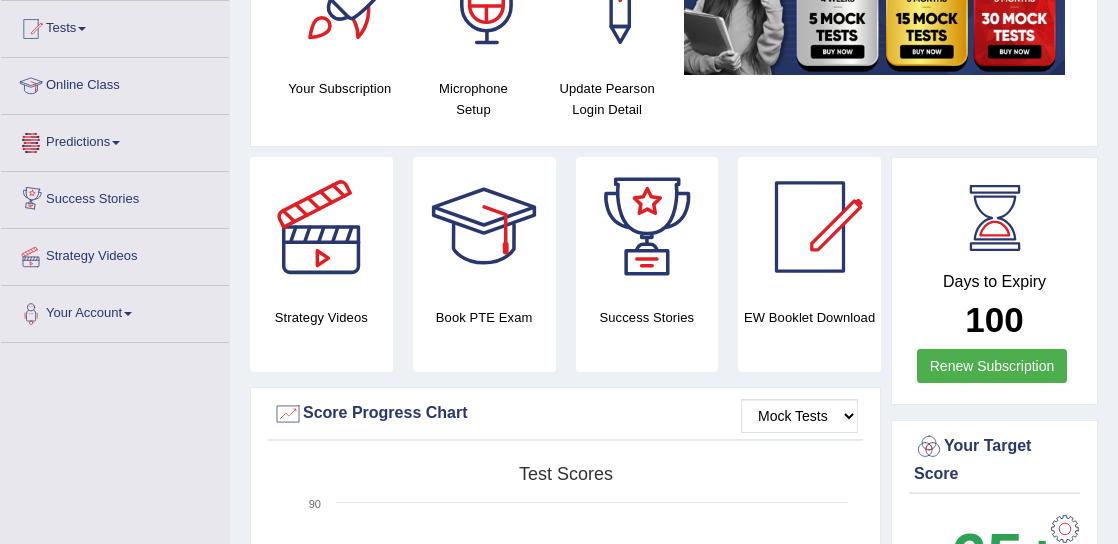 click on "Predictions" at bounding box center [115, 140] 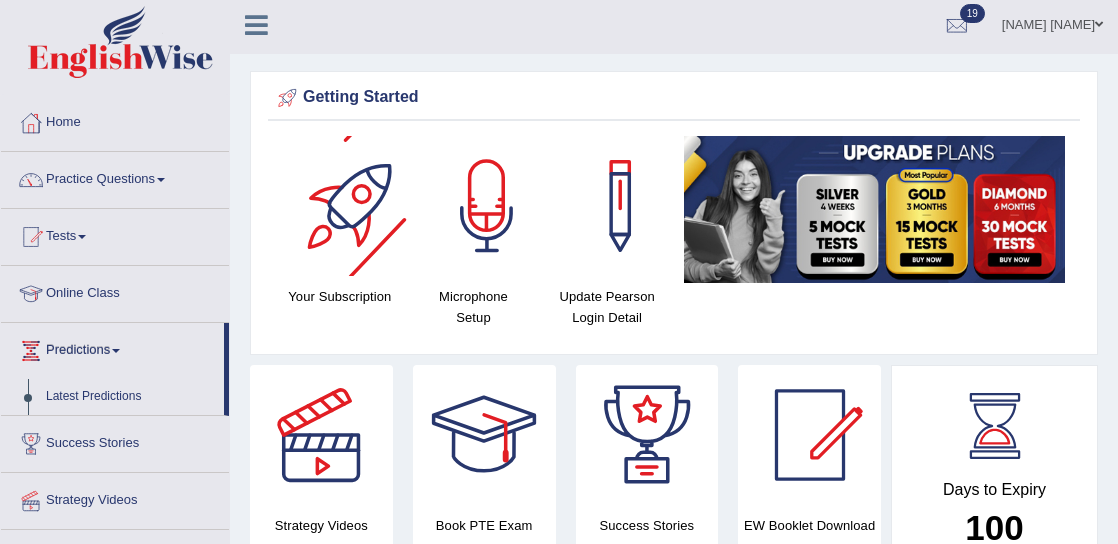 scroll, scrollTop: 0, scrollLeft: 0, axis: both 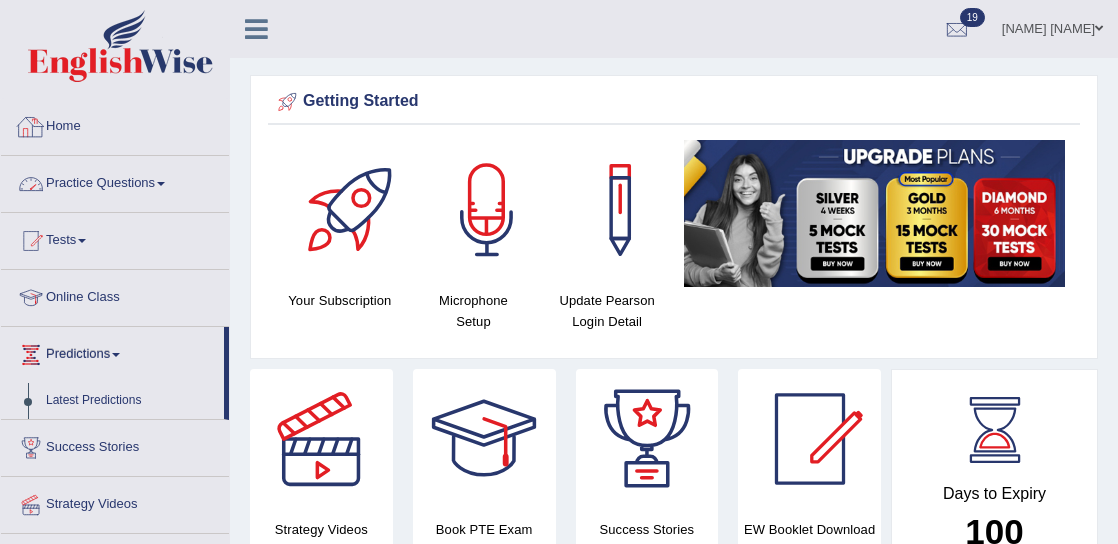 click on "Practice Questions" at bounding box center (115, 181) 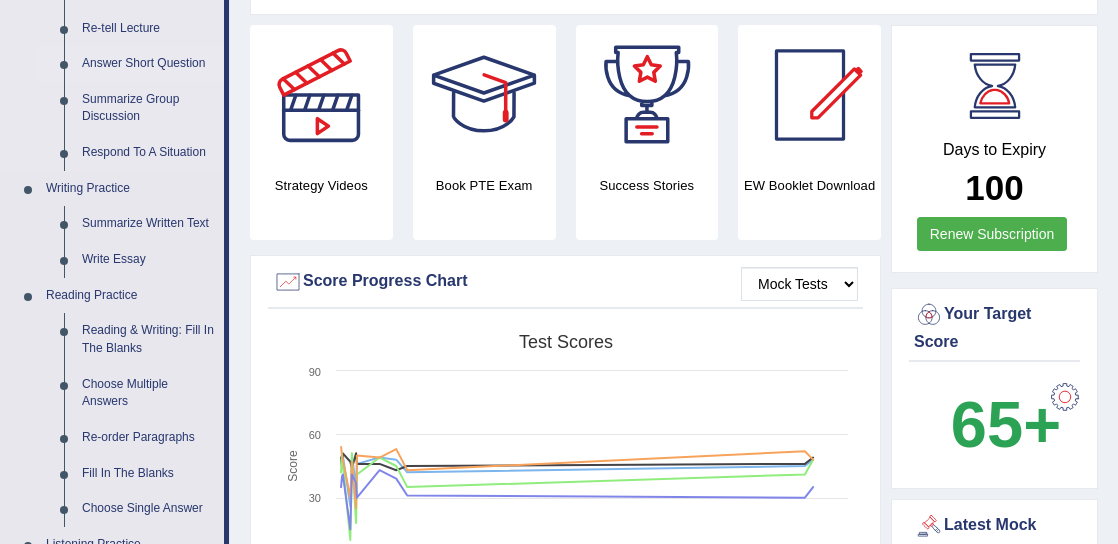 scroll, scrollTop: 345, scrollLeft: 0, axis: vertical 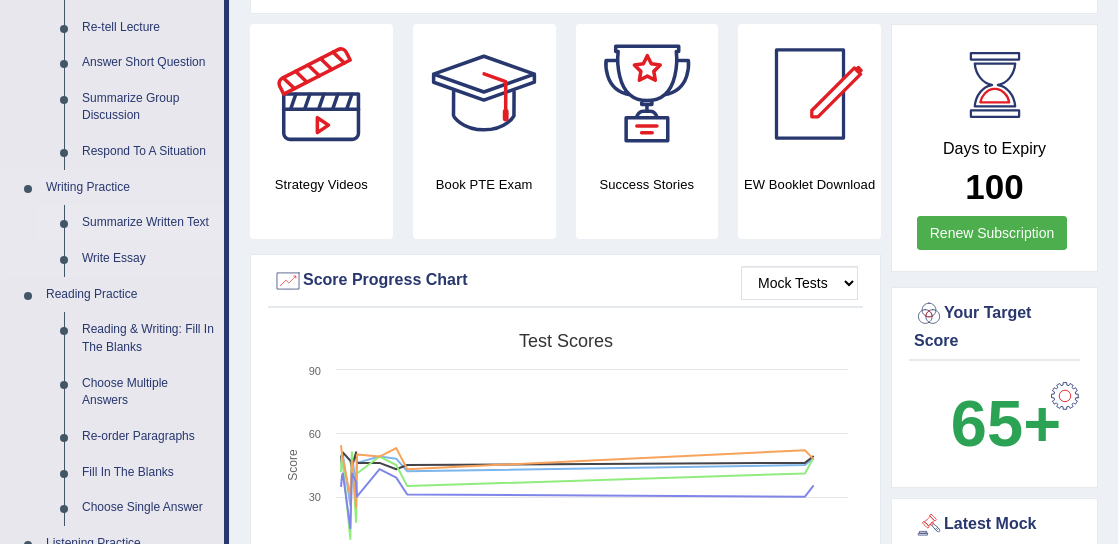 click on "Summarize Written Text" at bounding box center [148, 223] 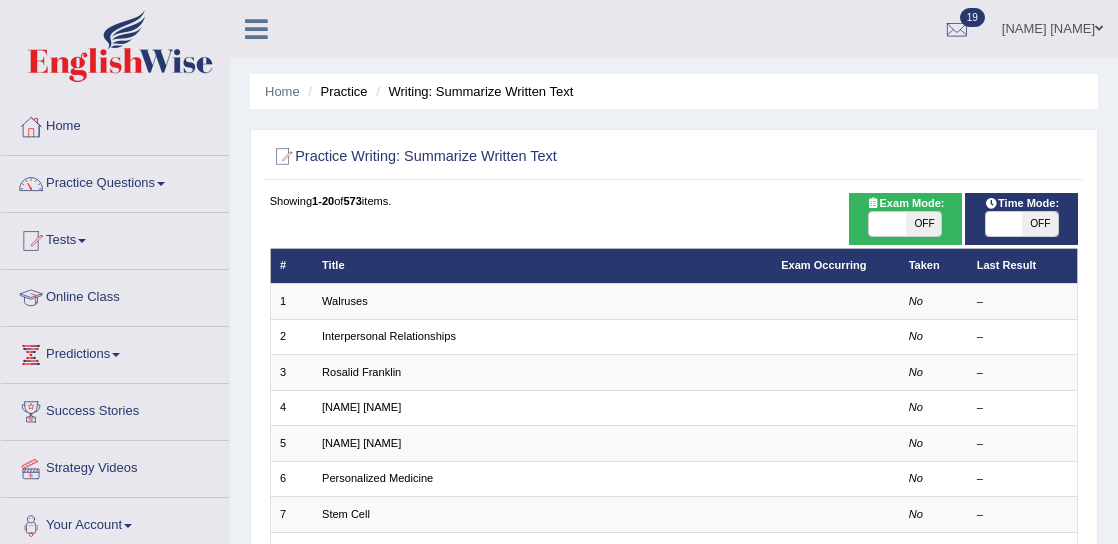 scroll, scrollTop: 0, scrollLeft: 0, axis: both 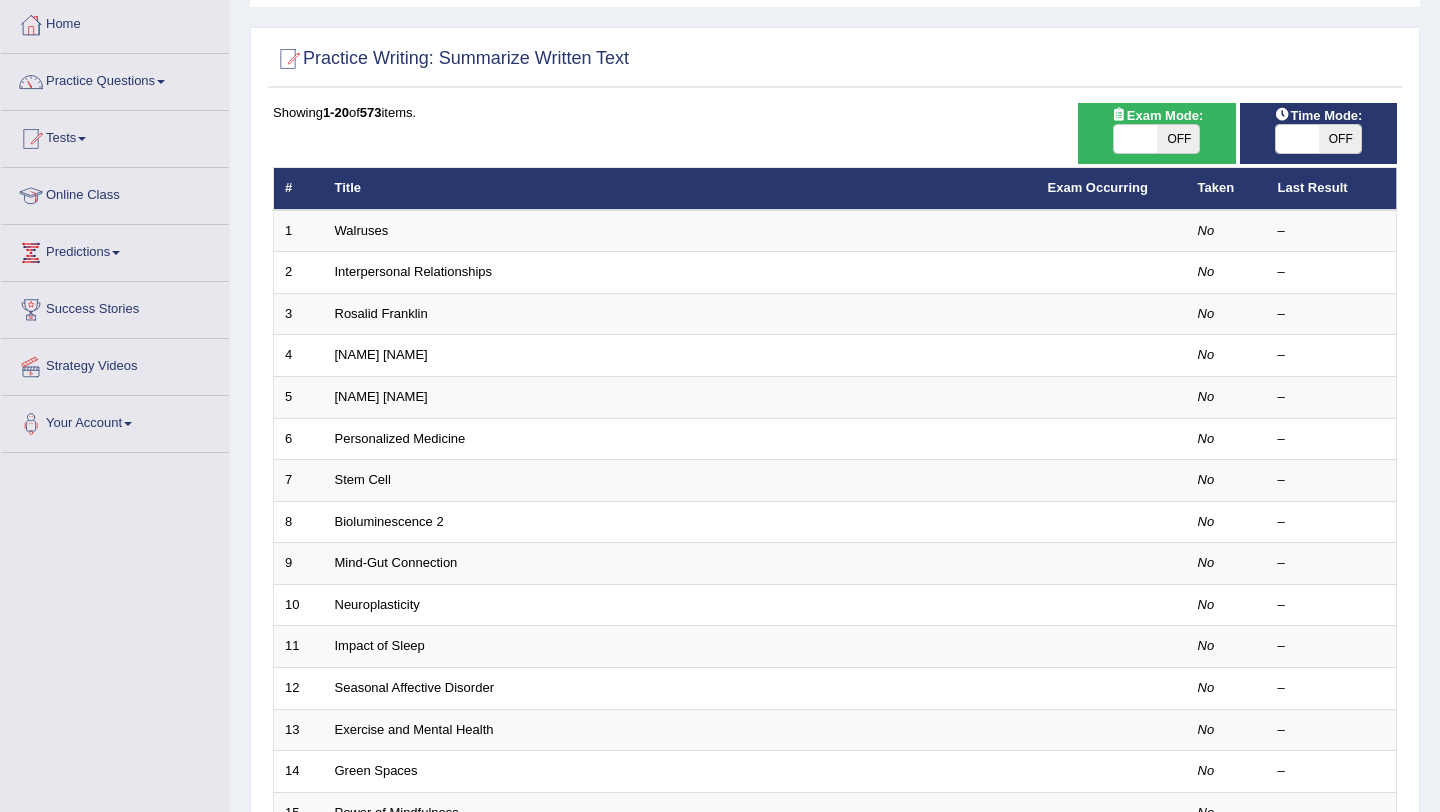 click on "ON   OFF" at bounding box center [1136, 139] 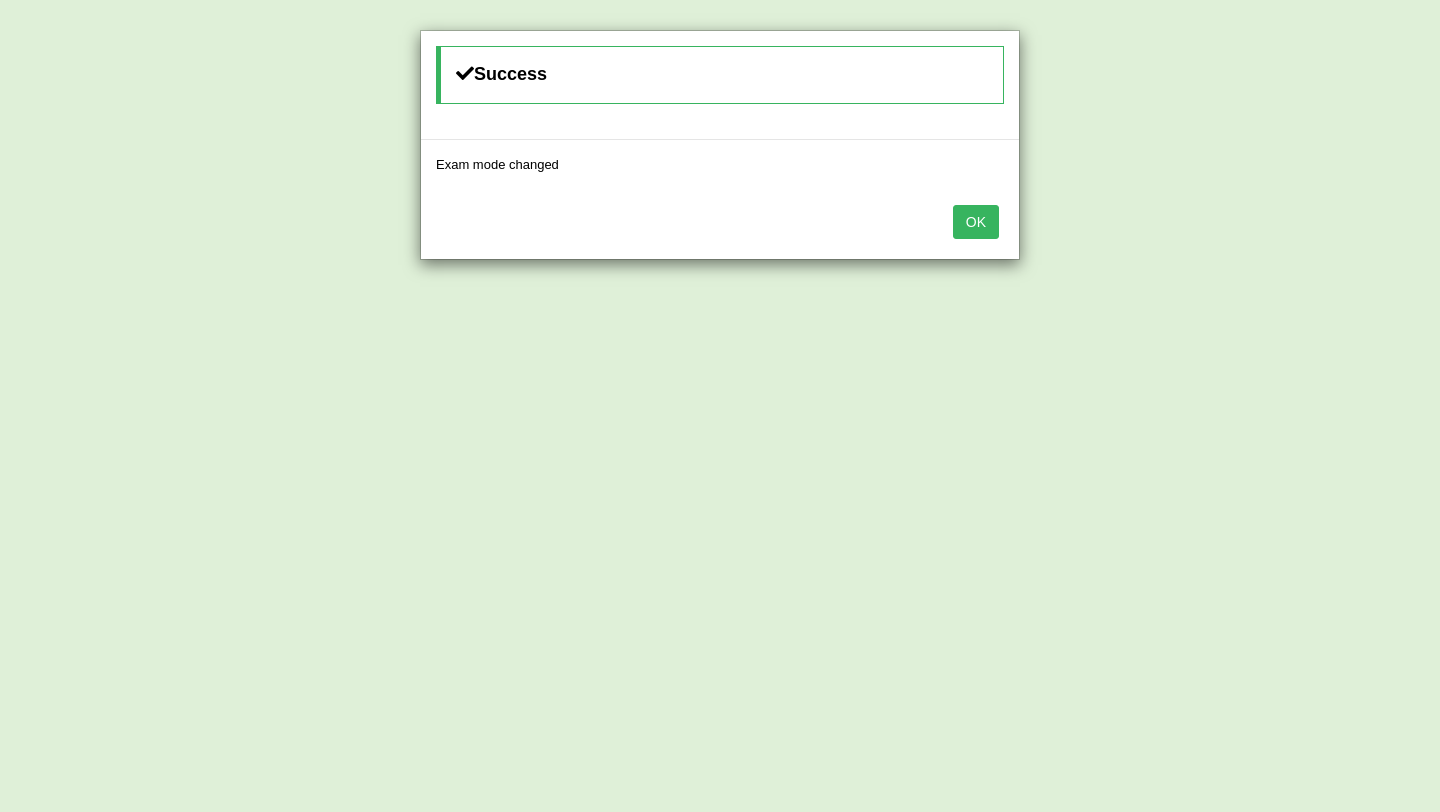 click on "OK" at bounding box center [976, 222] 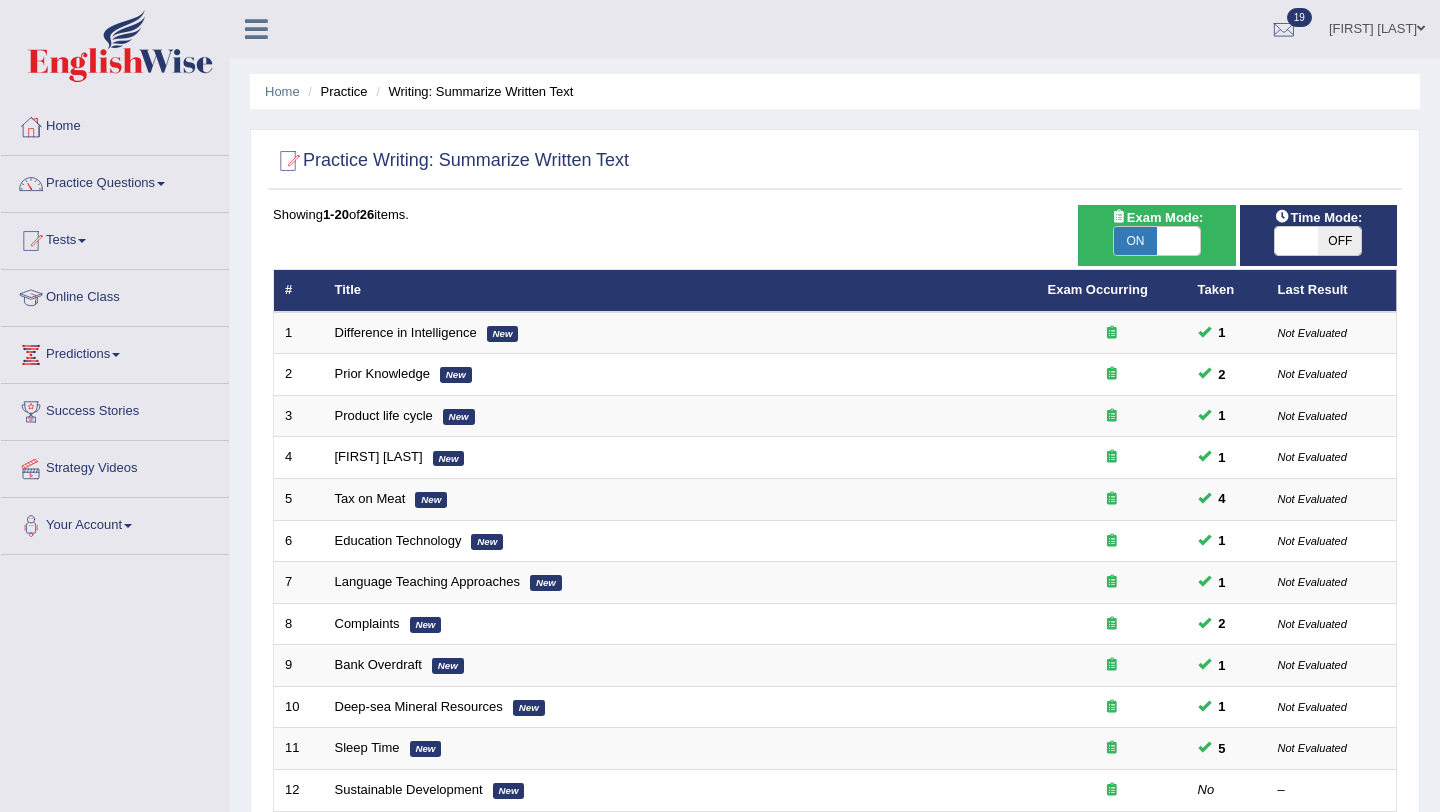 scroll, scrollTop: 102, scrollLeft: 0, axis: vertical 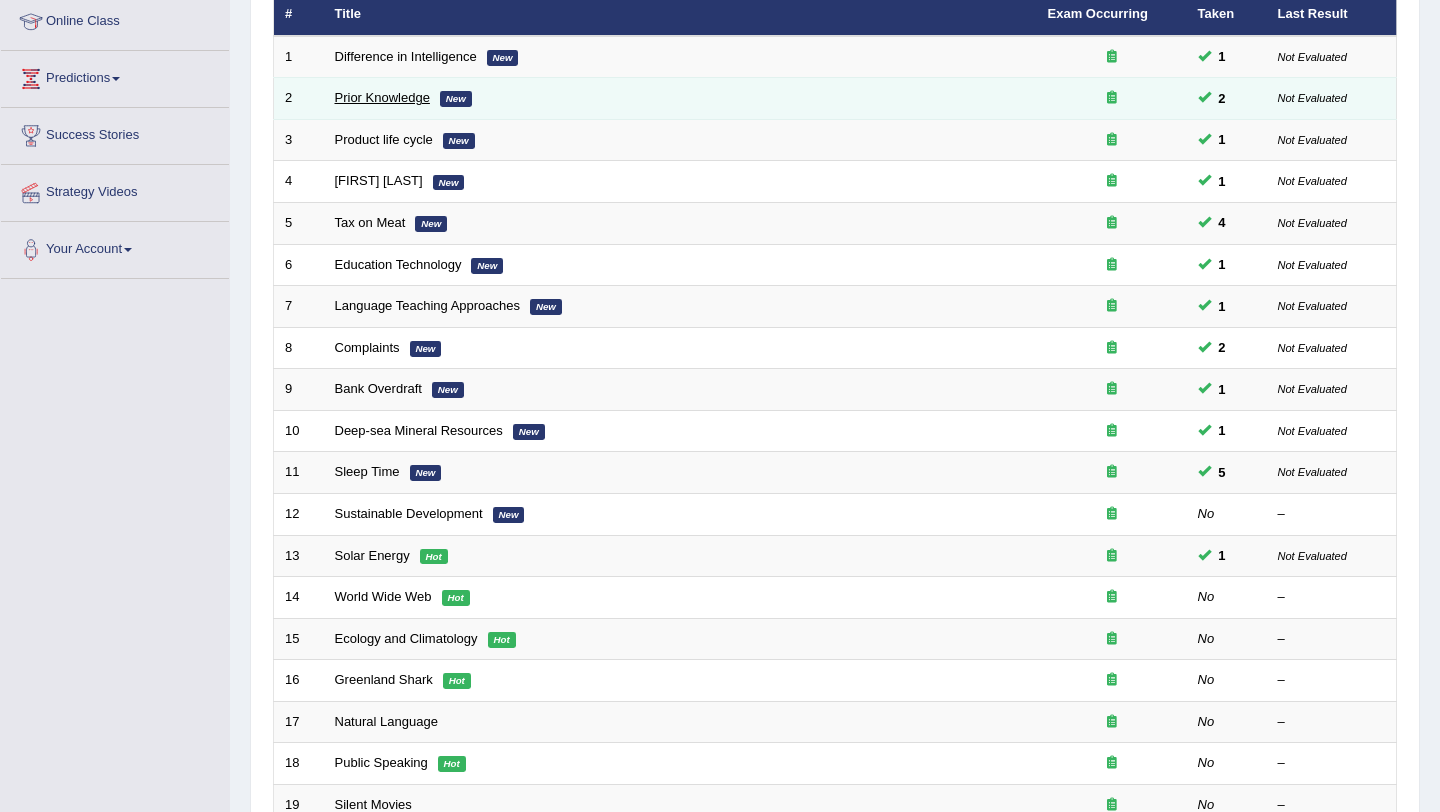 click on "Prior Knowledge" at bounding box center (382, 97) 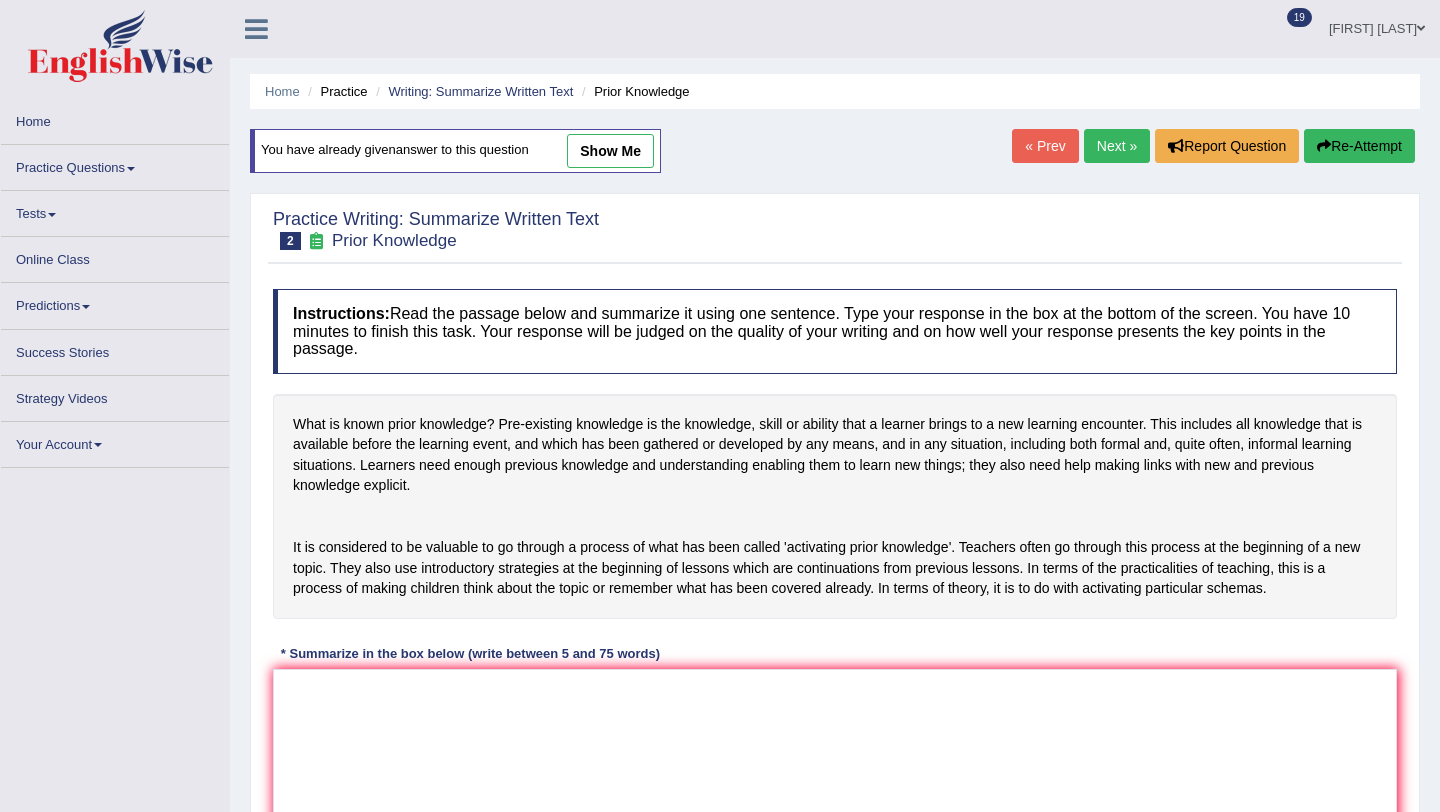 scroll, scrollTop: 0, scrollLeft: 0, axis: both 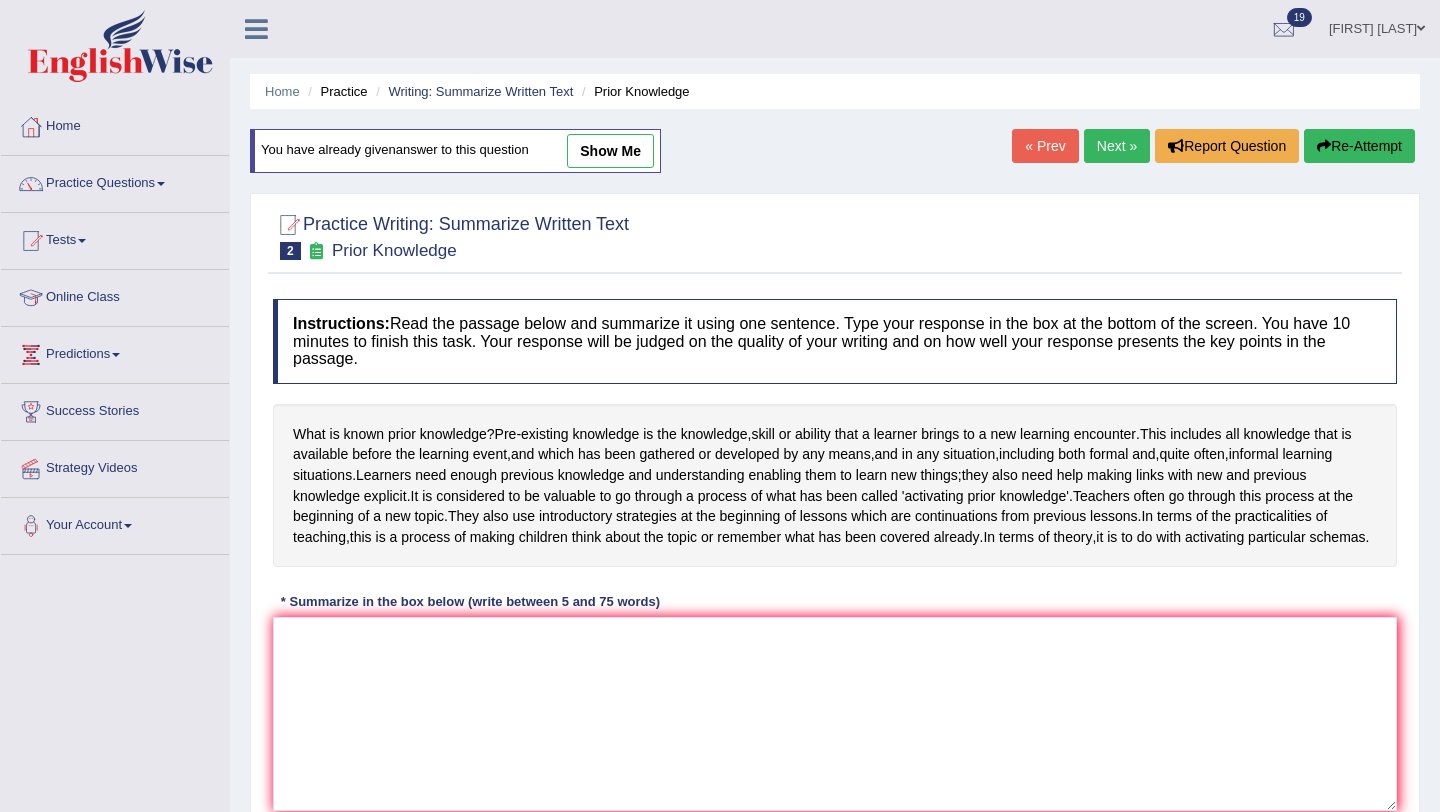 click on "show me" at bounding box center (610, 151) 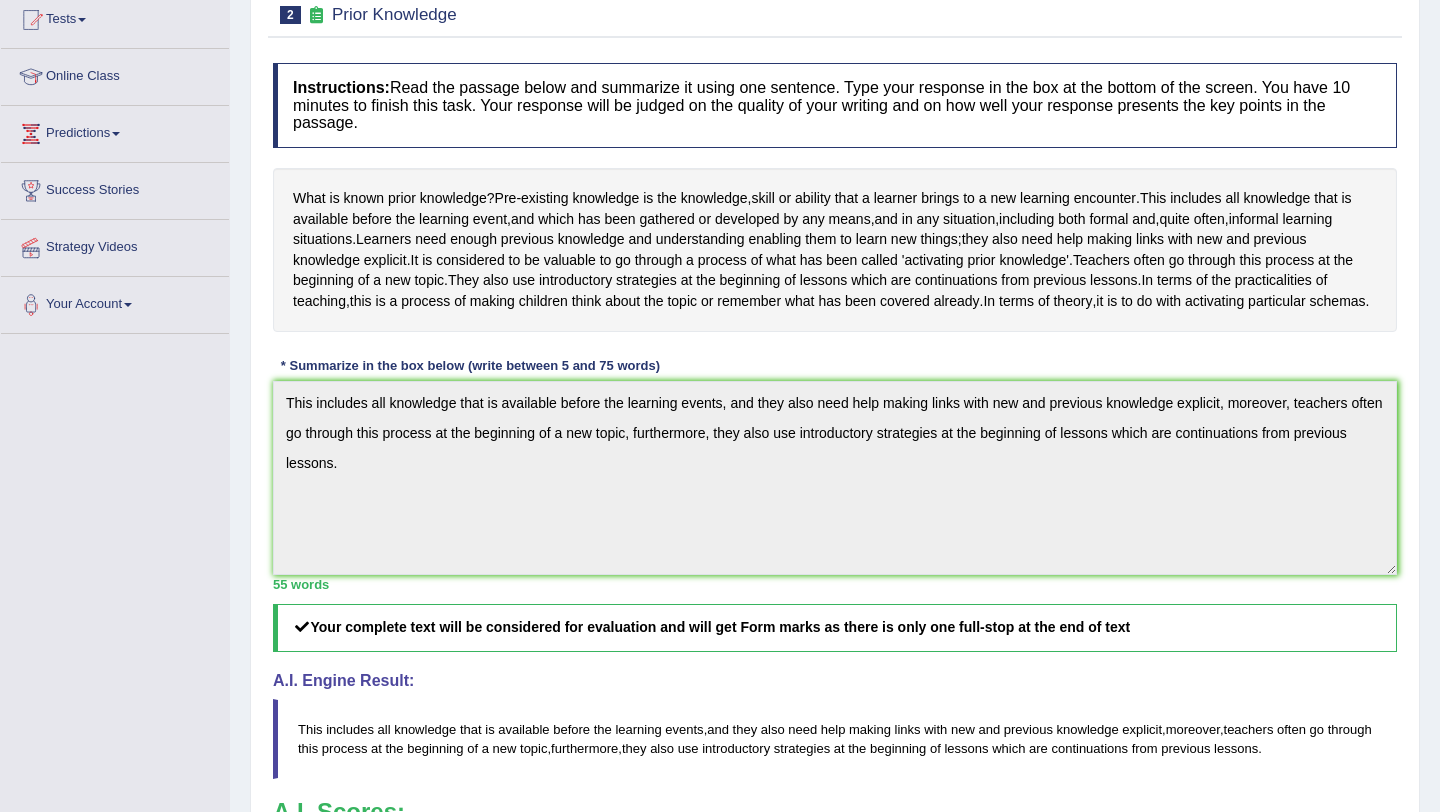 scroll, scrollTop: 0, scrollLeft: 0, axis: both 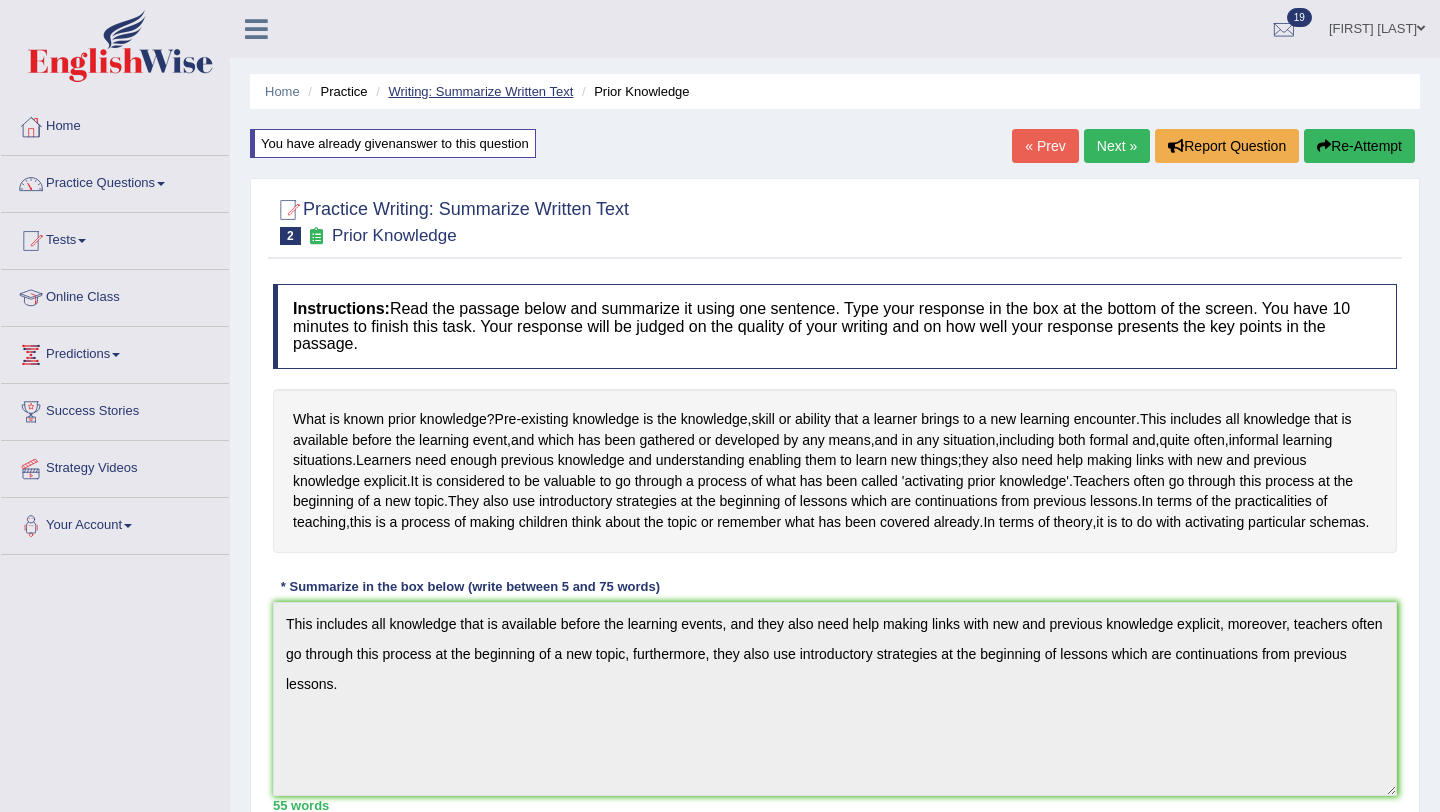 click on "Writing: Summarize Written Text" at bounding box center (480, 91) 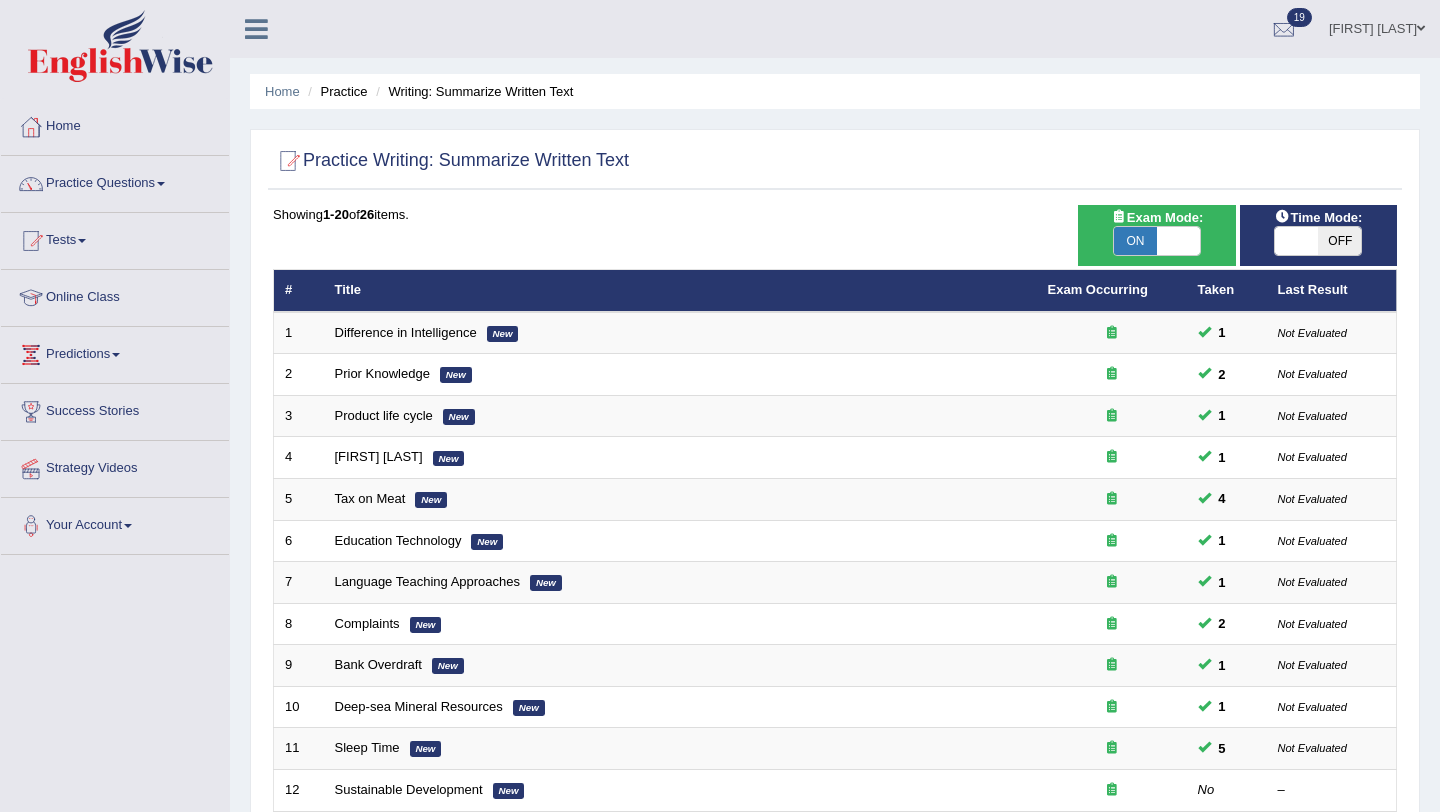 scroll, scrollTop: 0, scrollLeft: 0, axis: both 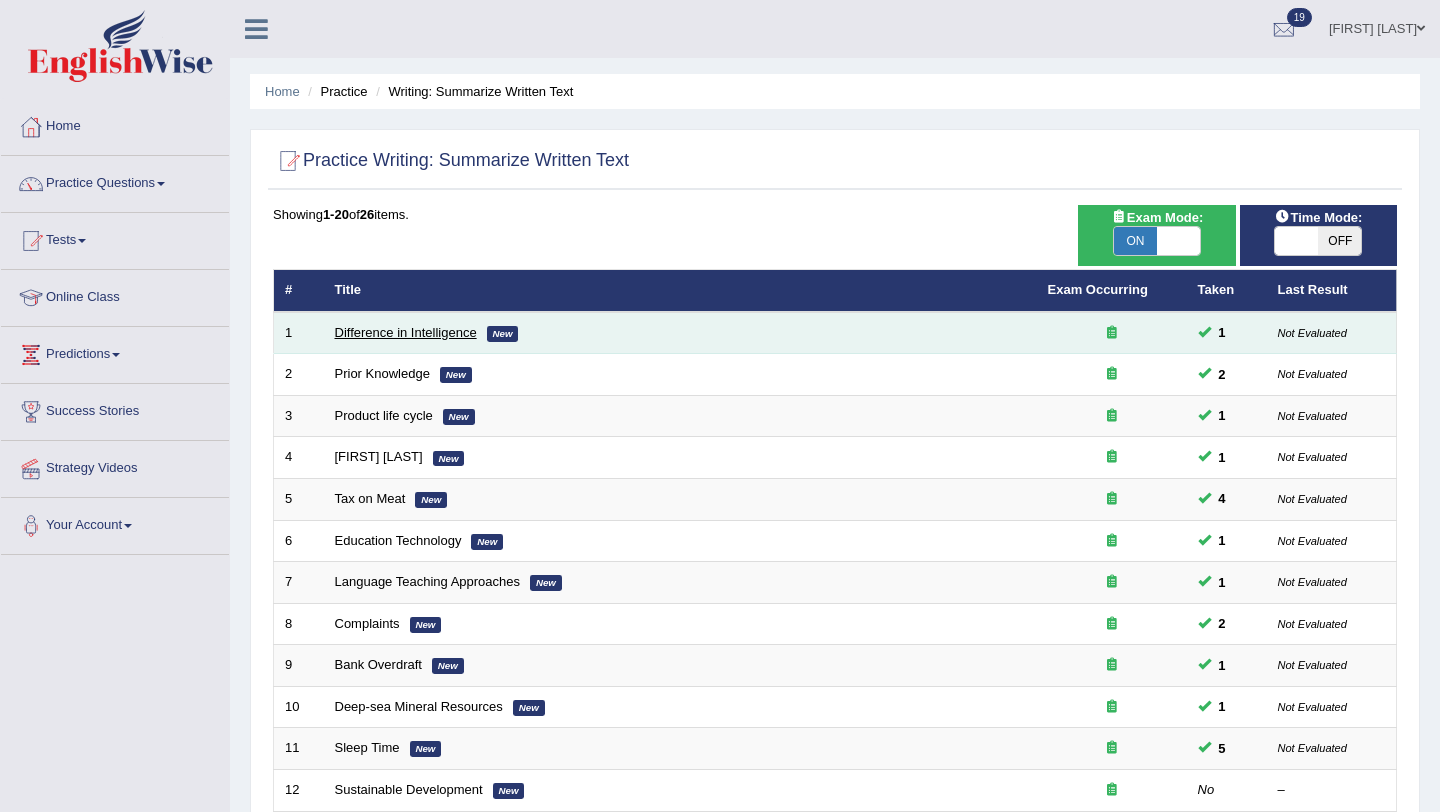 click on "Difference in Intelligence" at bounding box center [406, 332] 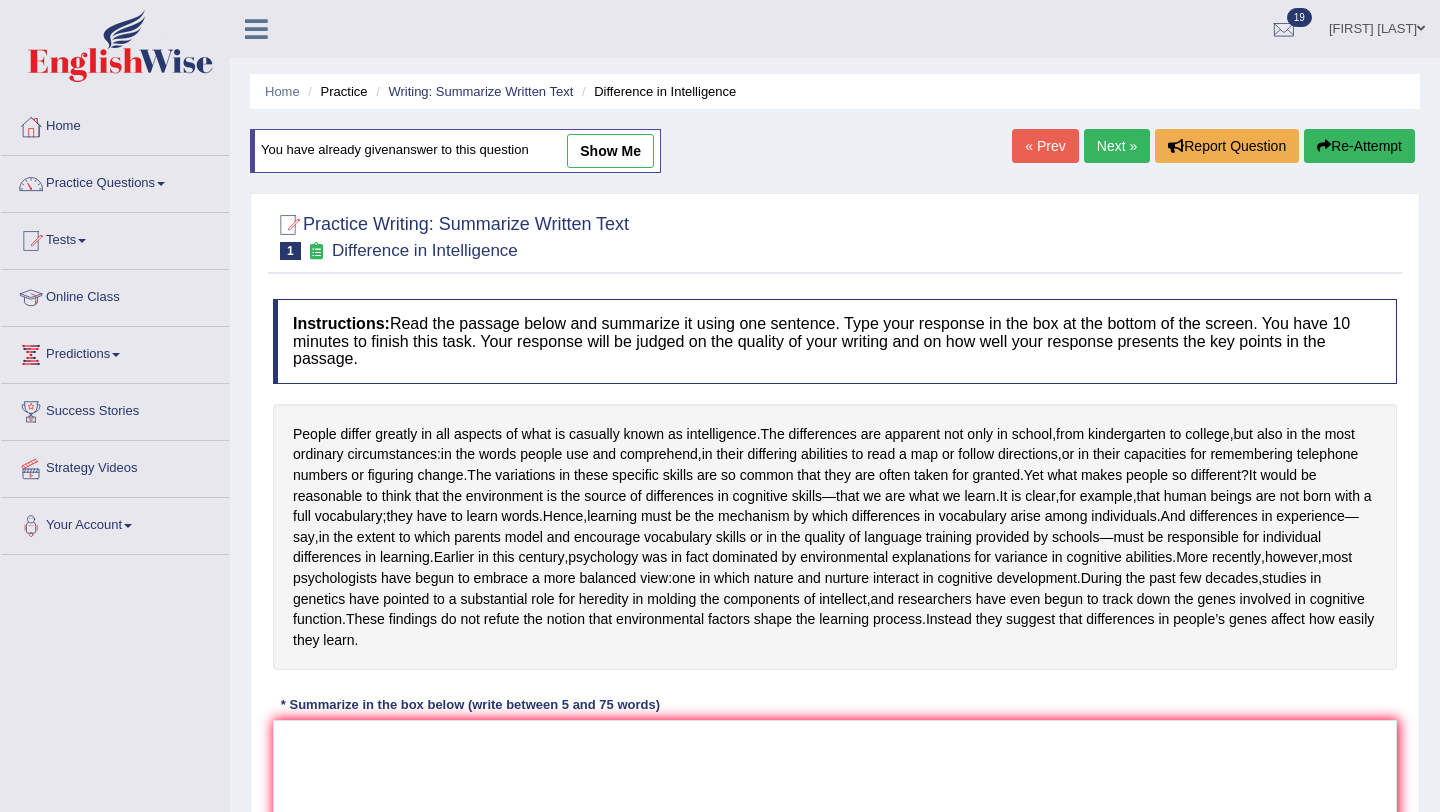 scroll, scrollTop: 0, scrollLeft: 0, axis: both 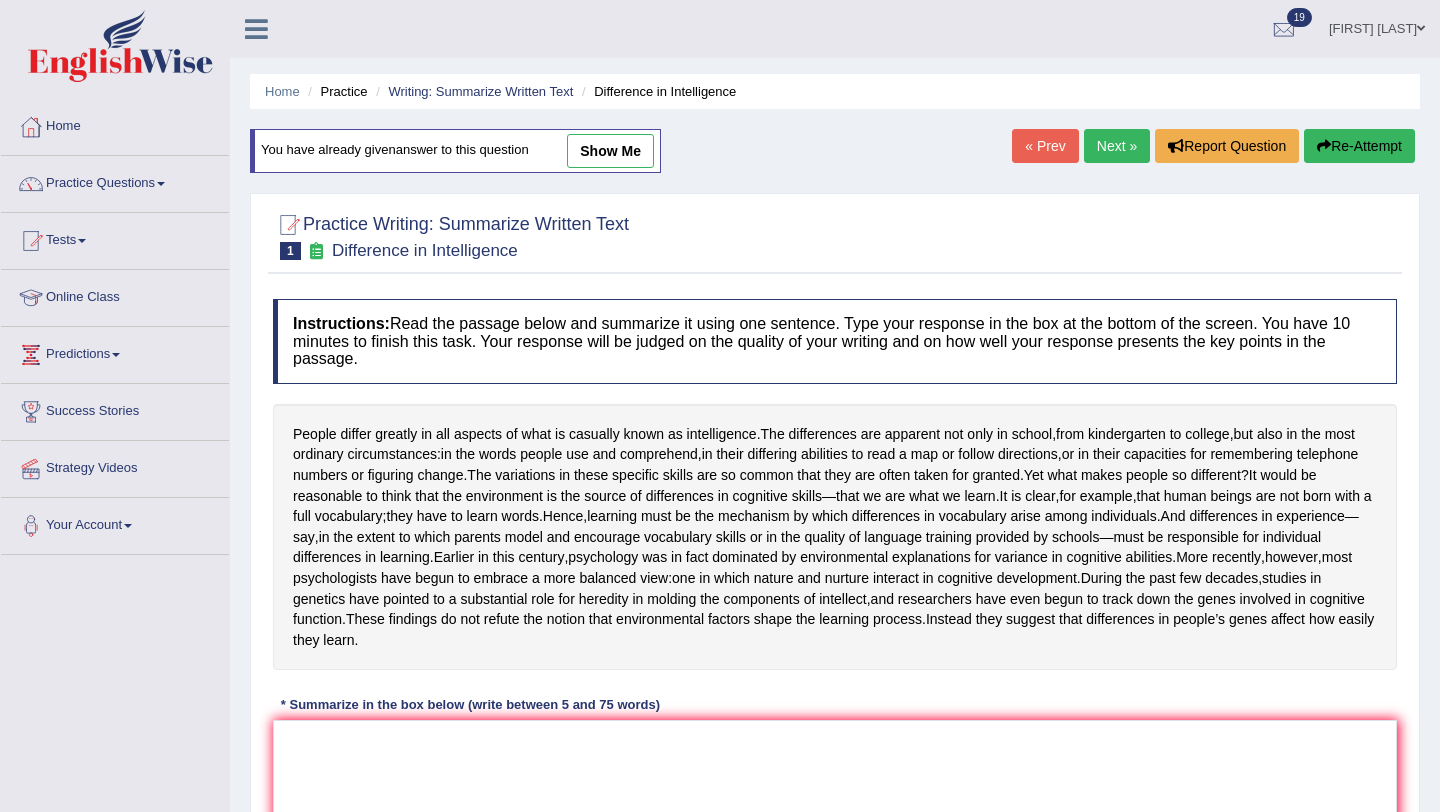click on "show me" at bounding box center (610, 151) 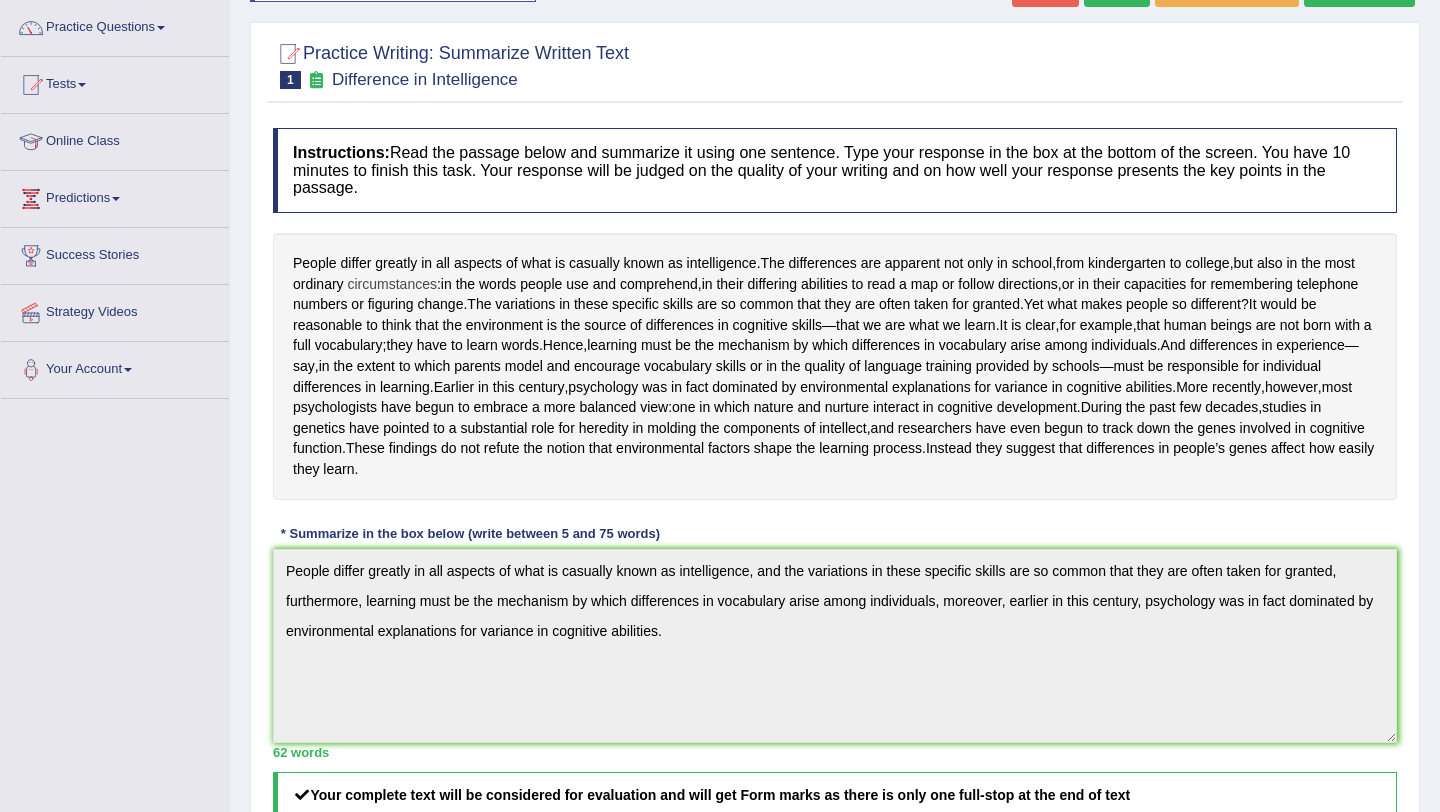 scroll, scrollTop: 0, scrollLeft: 0, axis: both 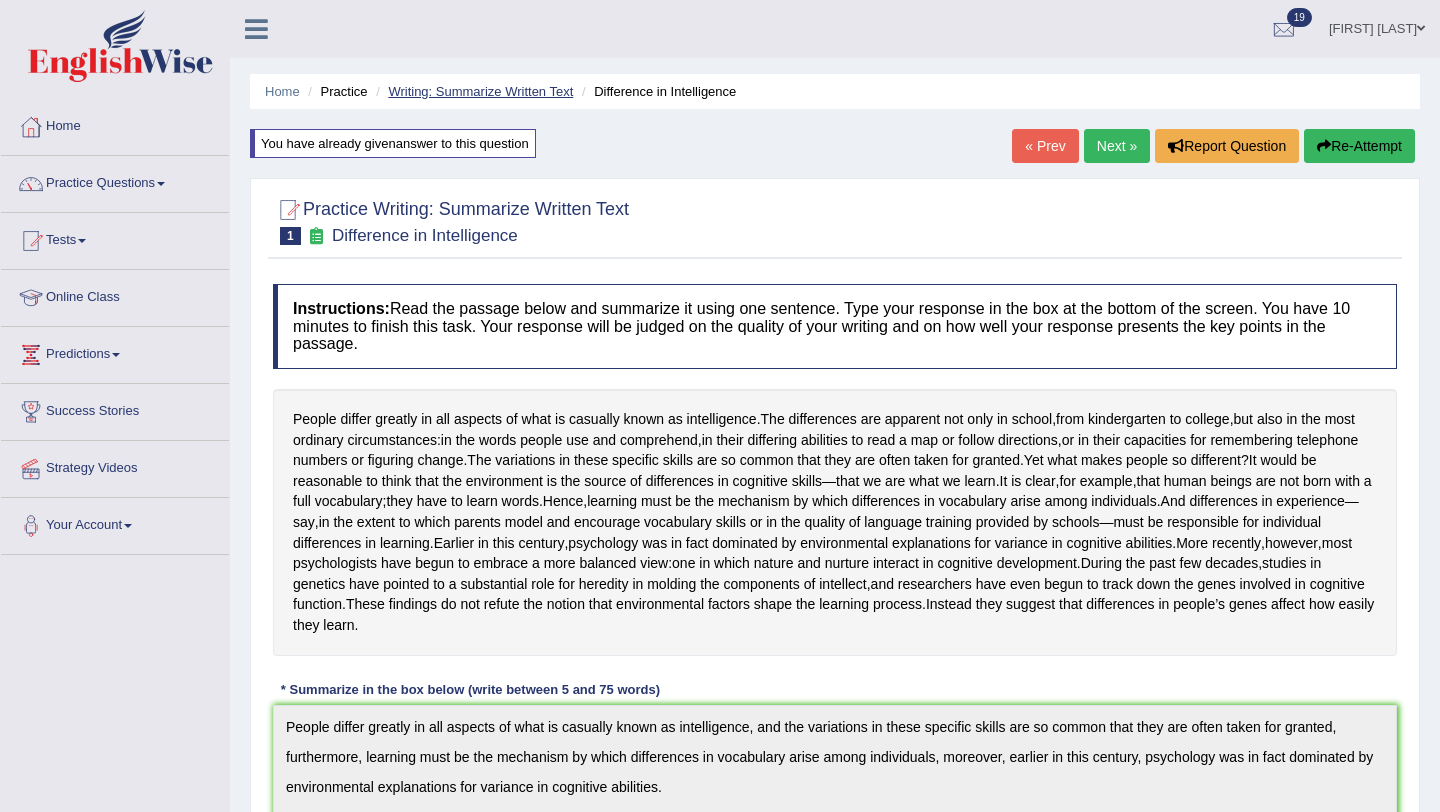 click on "Writing: Summarize Written Text" at bounding box center [480, 91] 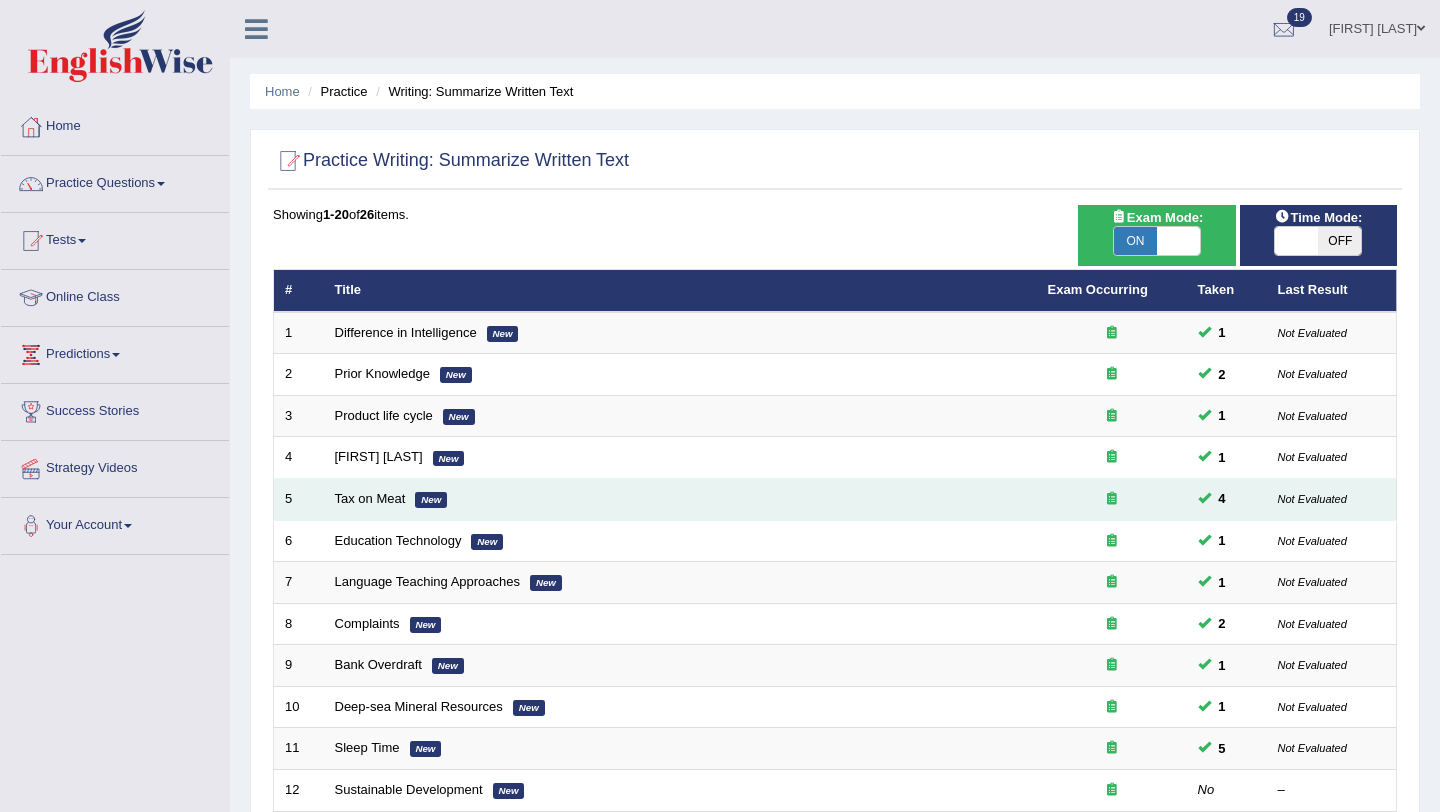 scroll, scrollTop: 0, scrollLeft: 0, axis: both 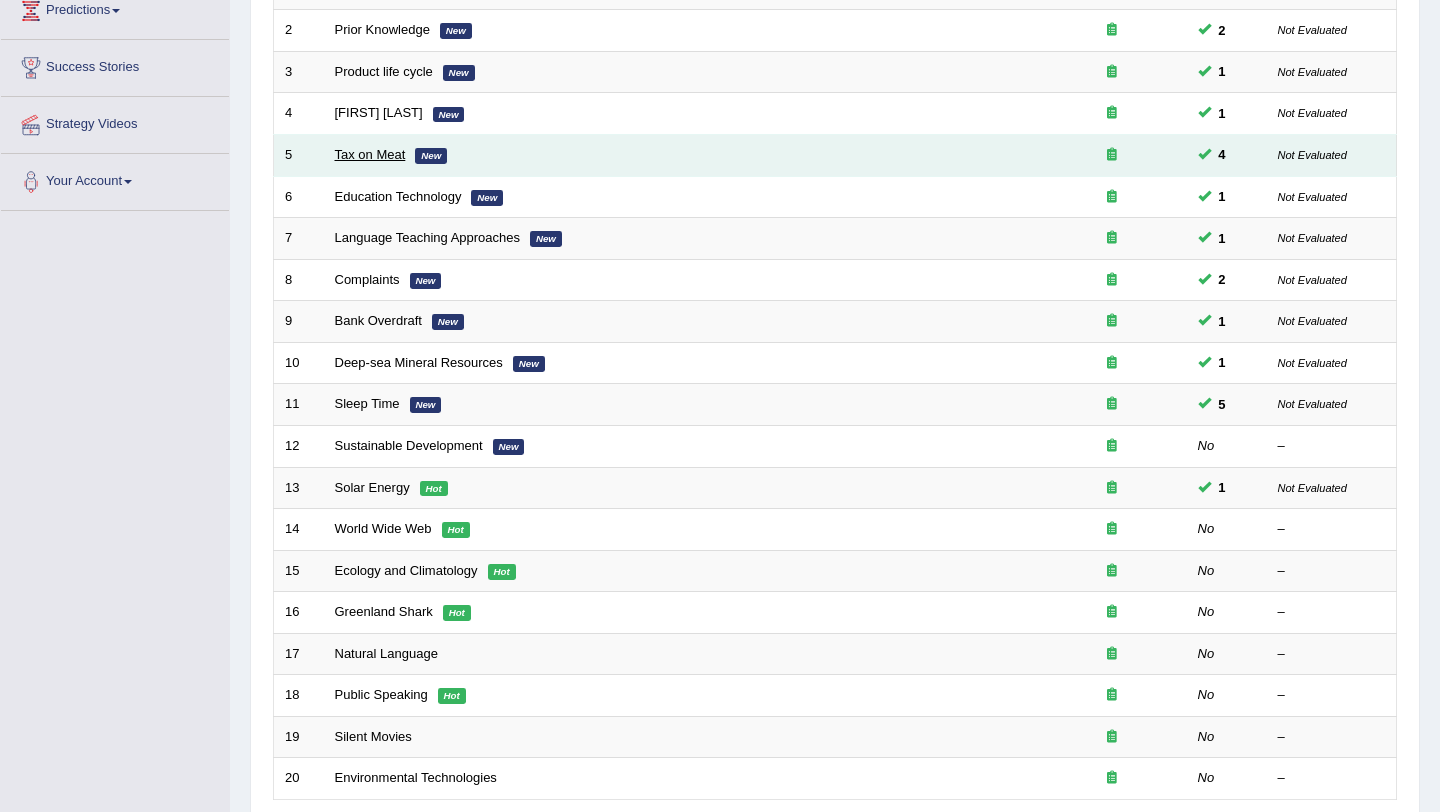 click on "Tax on Meat" at bounding box center (370, 154) 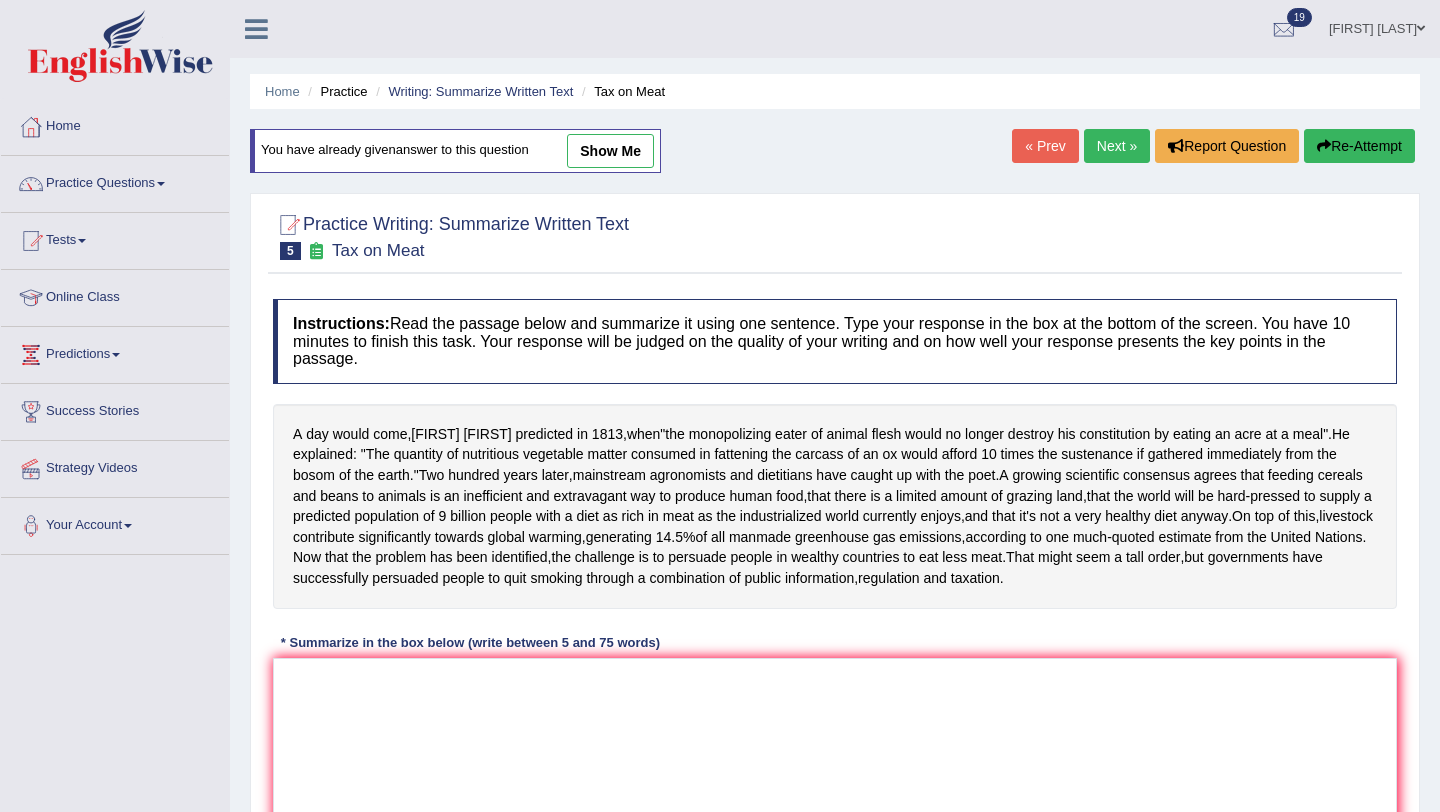 scroll, scrollTop: 0, scrollLeft: 0, axis: both 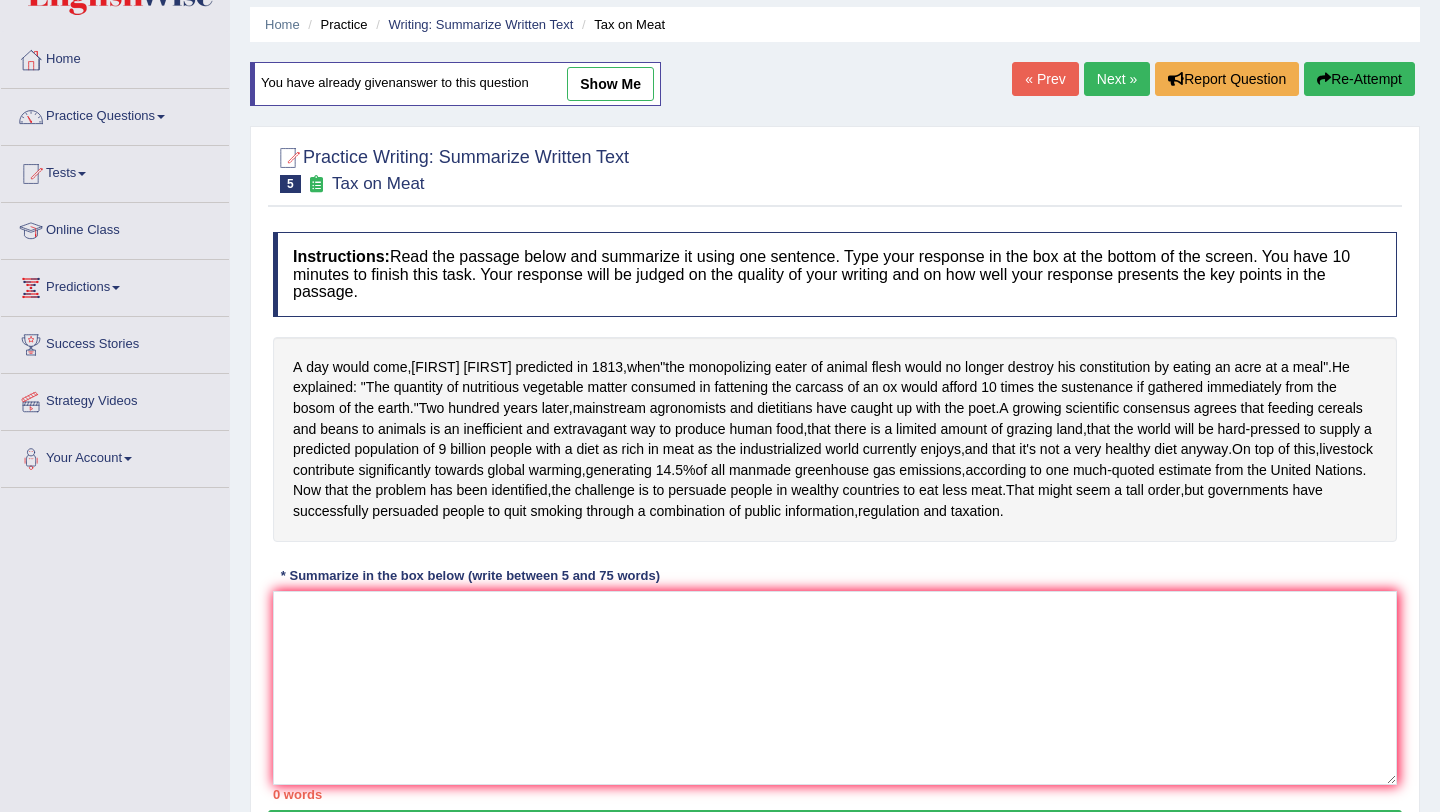 click on "show me" at bounding box center [610, 84] 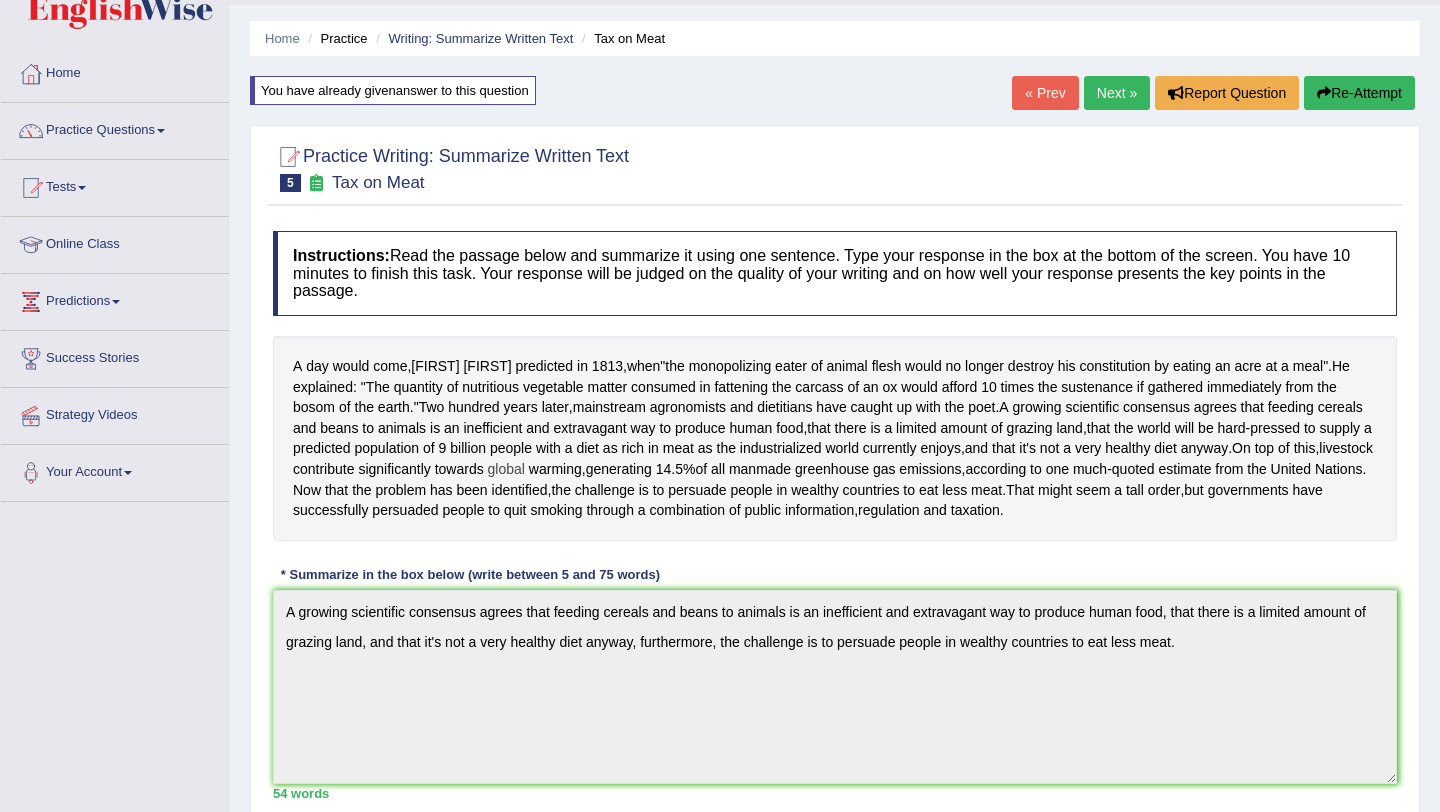 scroll, scrollTop: 60, scrollLeft: 0, axis: vertical 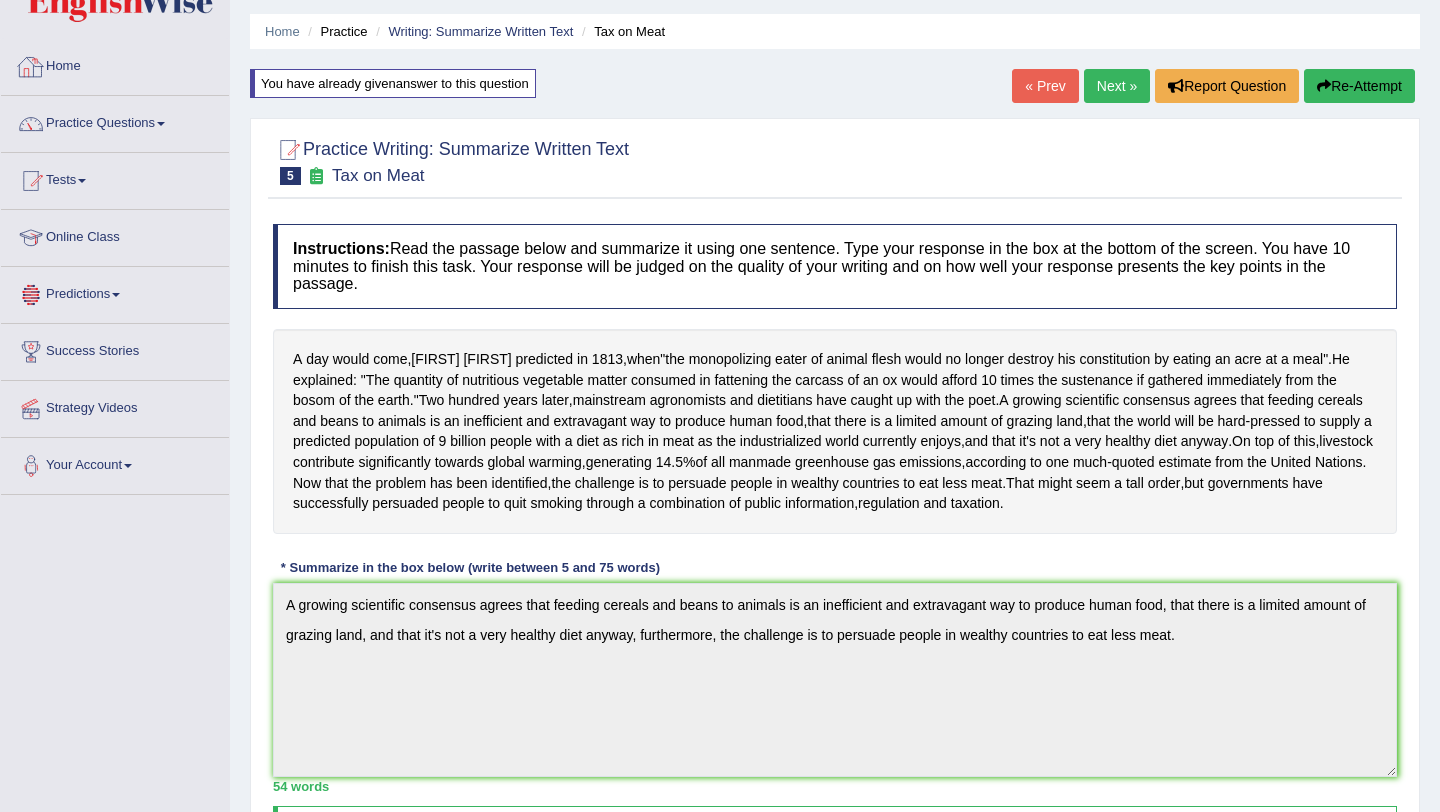 click on "Home" at bounding box center (115, 64) 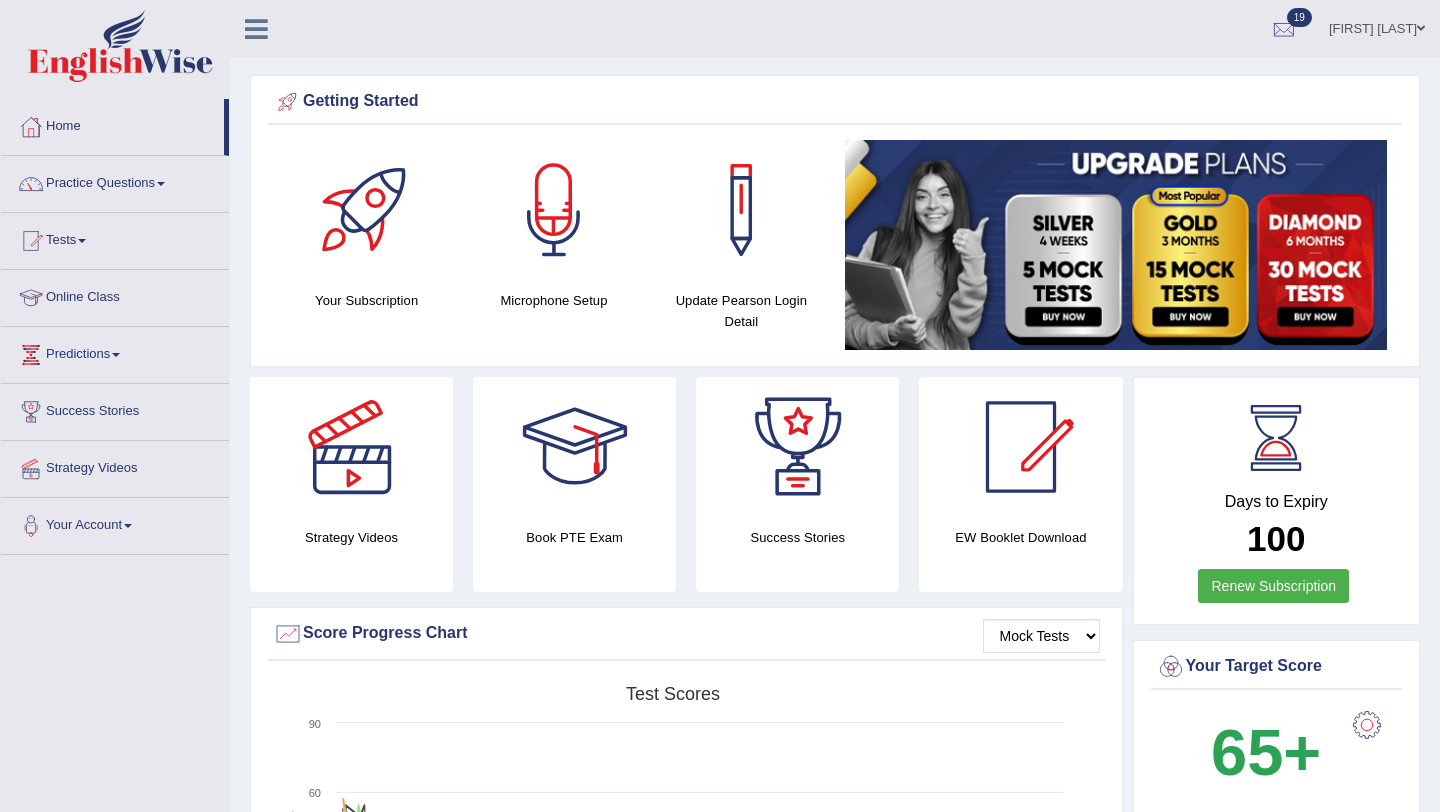scroll, scrollTop: 0, scrollLeft: 0, axis: both 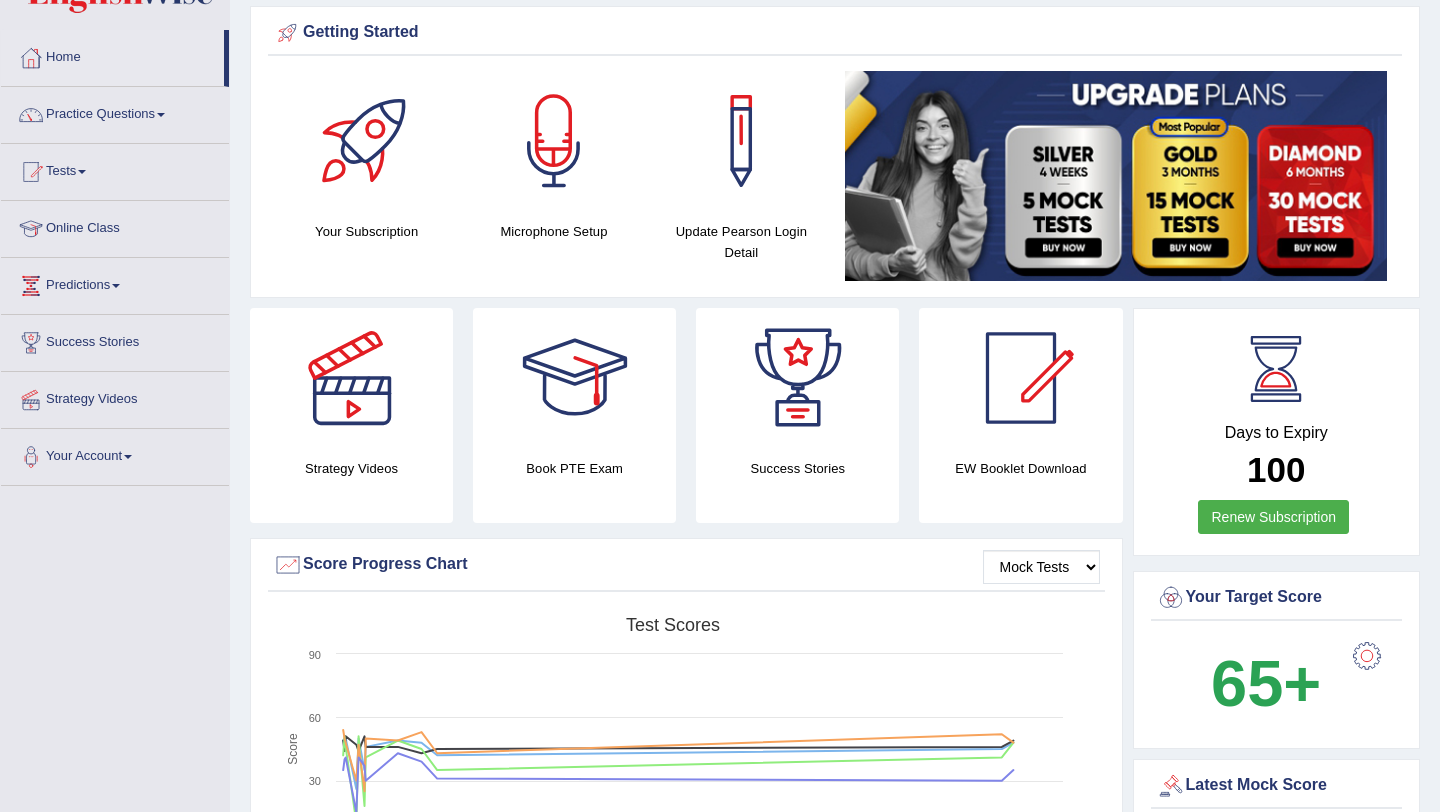 click at bounding box center [741, 141] 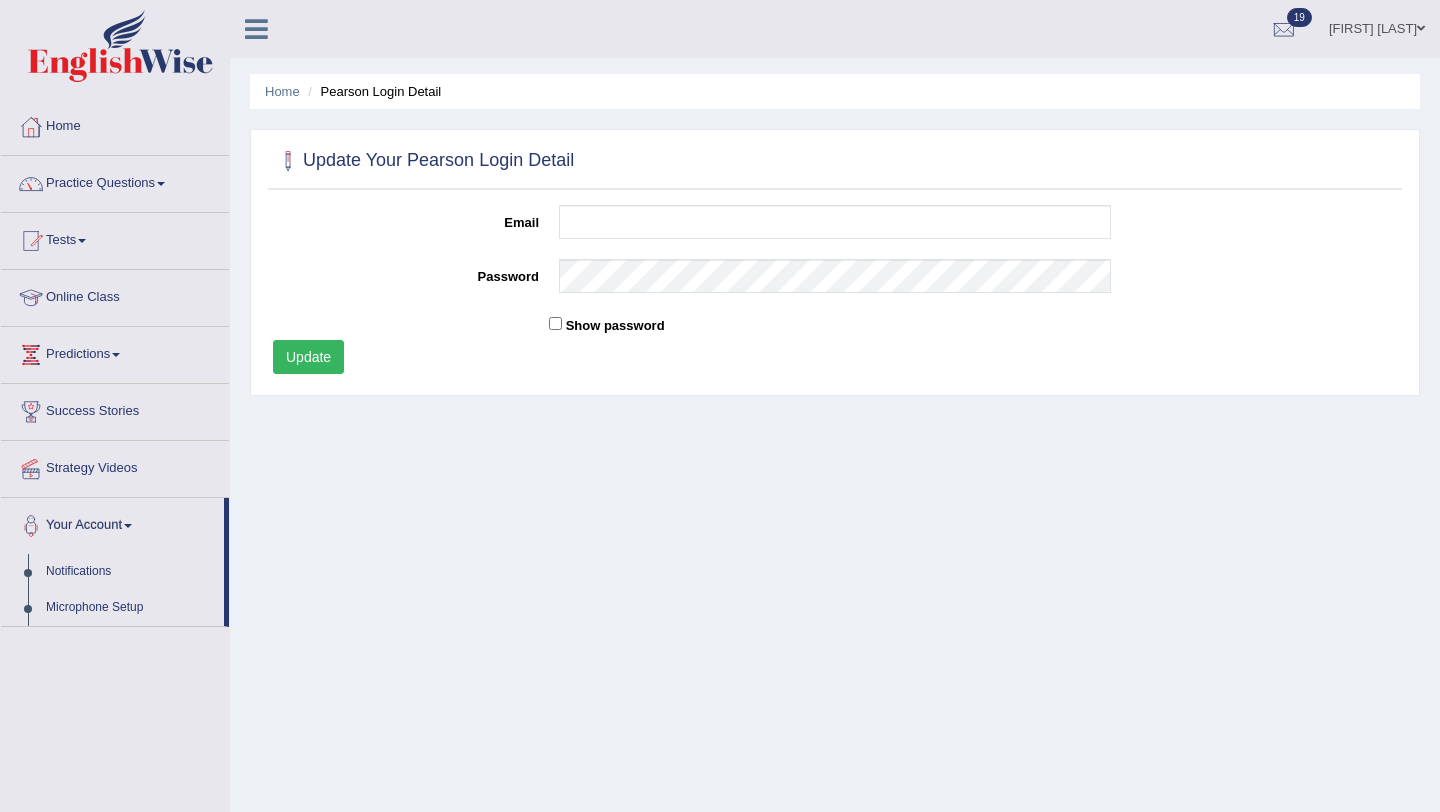 scroll, scrollTop: 0, scrollLeft: 0, axis: both 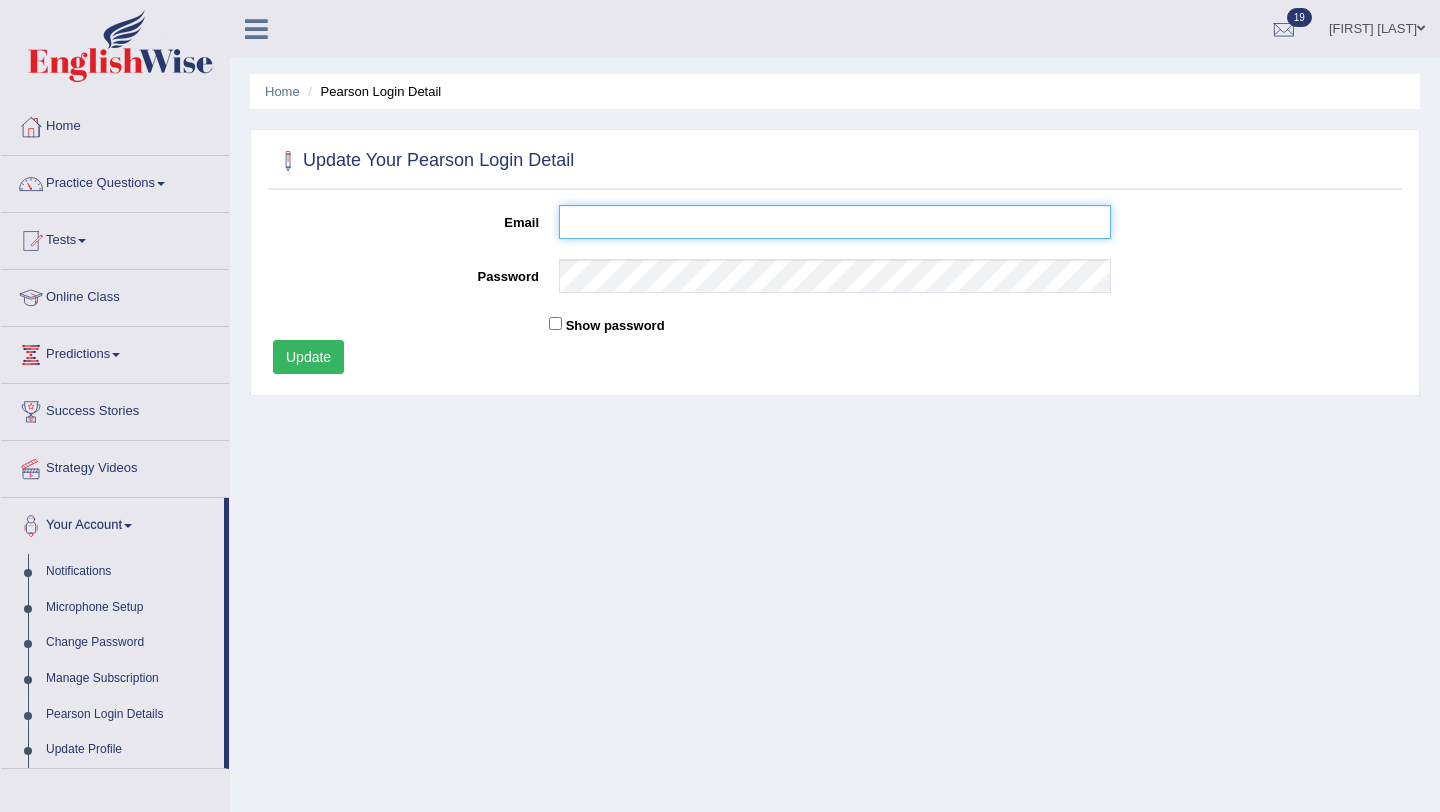 click on "Email" at bounding box center (835, 222) 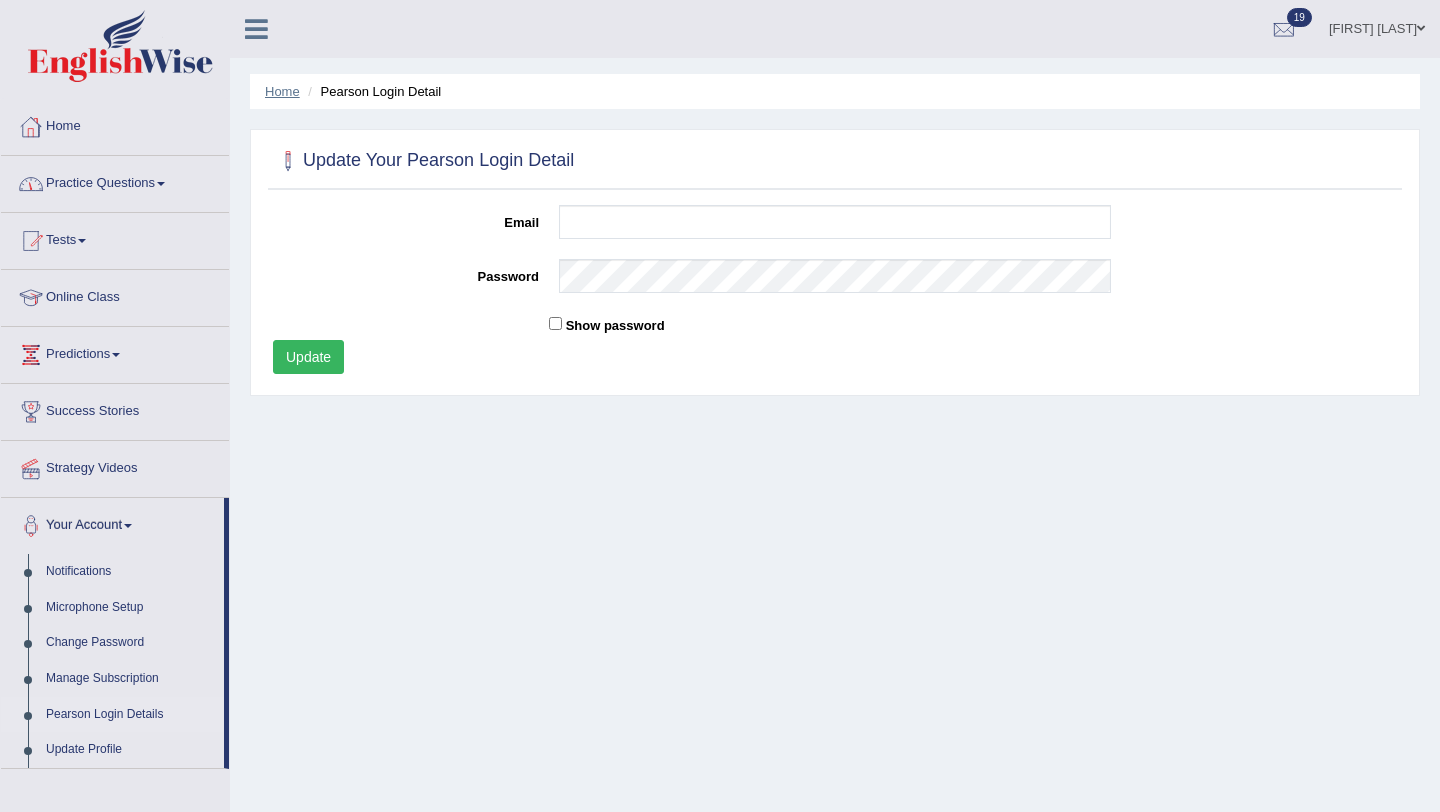 click on "Home" at bounding box center (282, 91) 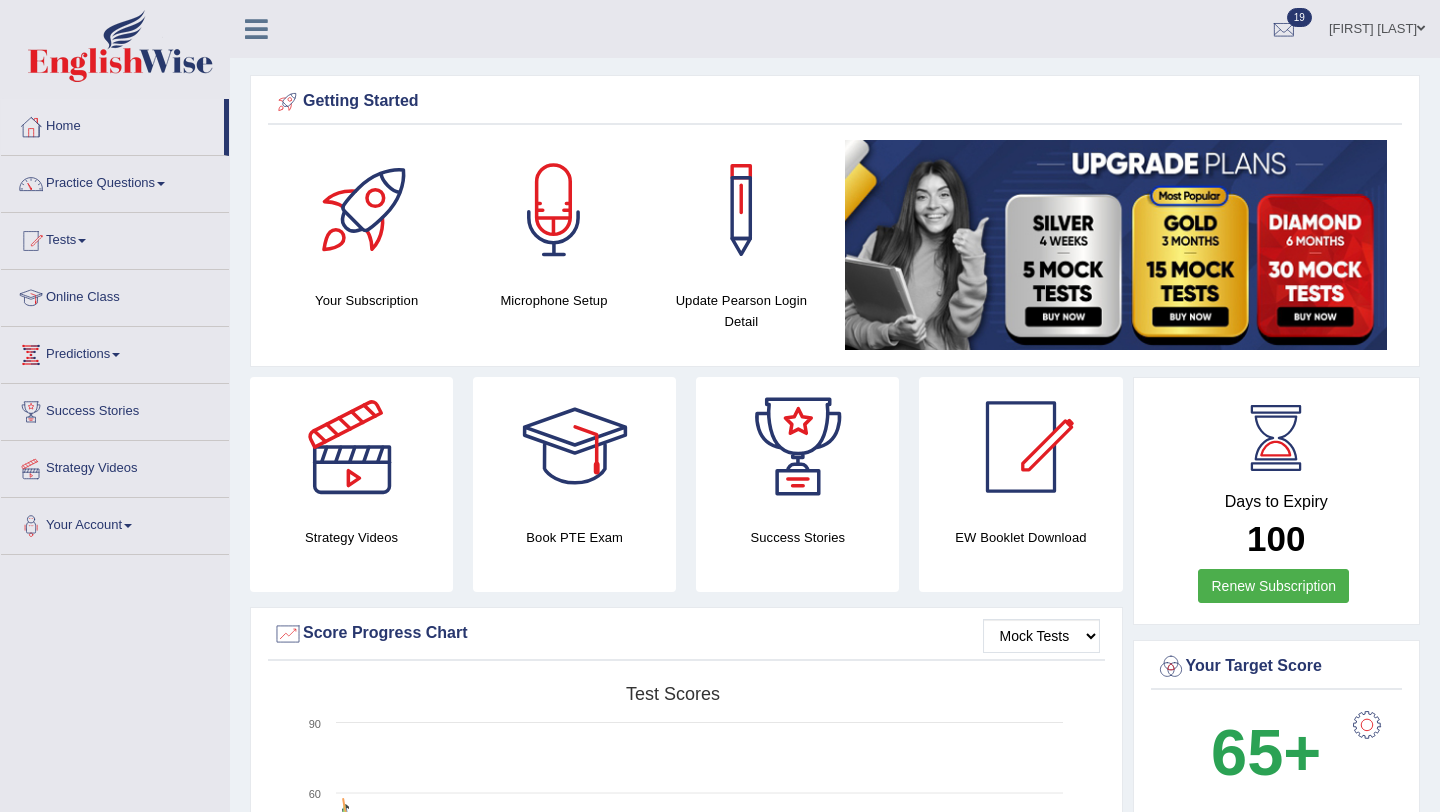 scroll, scrollTop: 0, scrollLeft: 0, axis: both 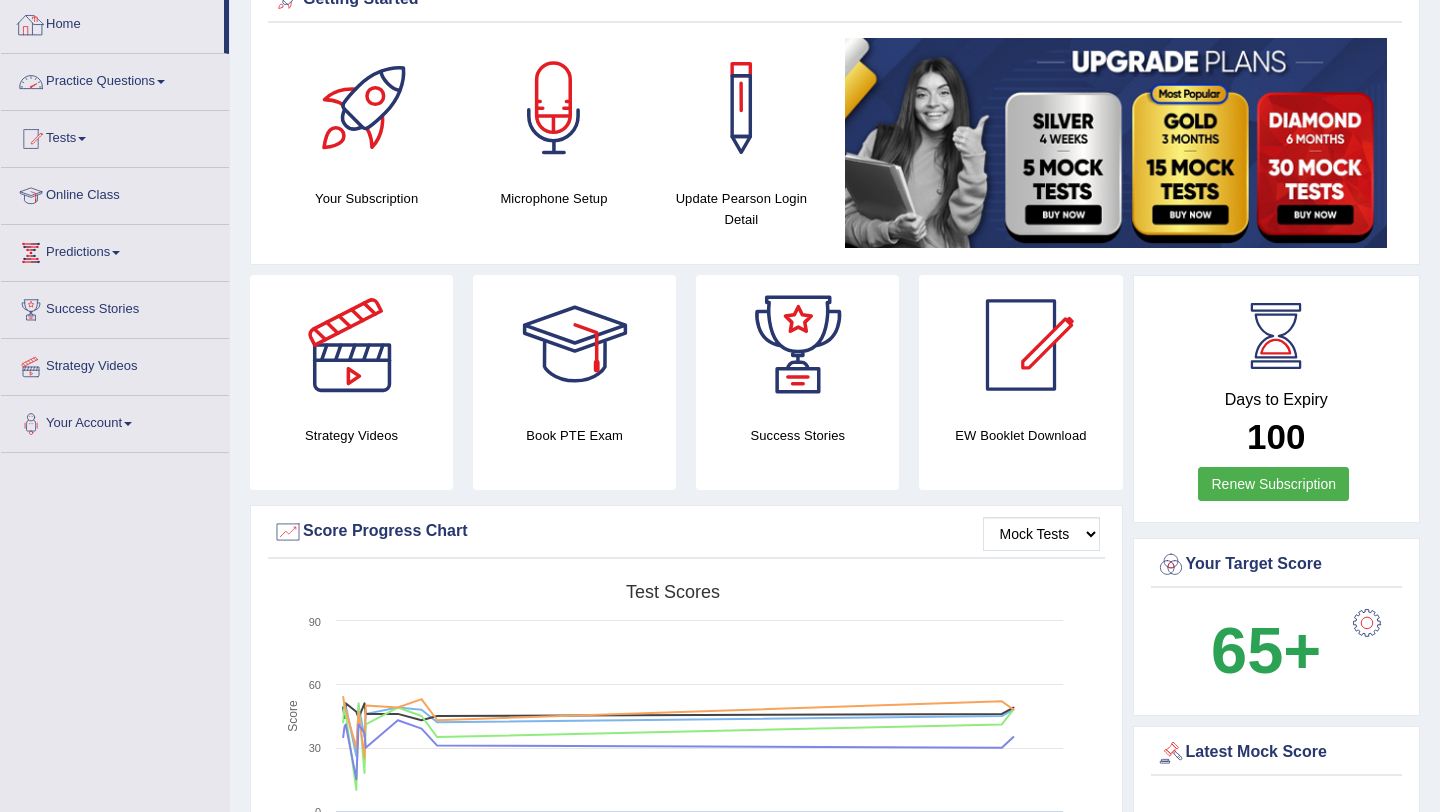 click on "Practice Questions" at bounding box center [115, 79] 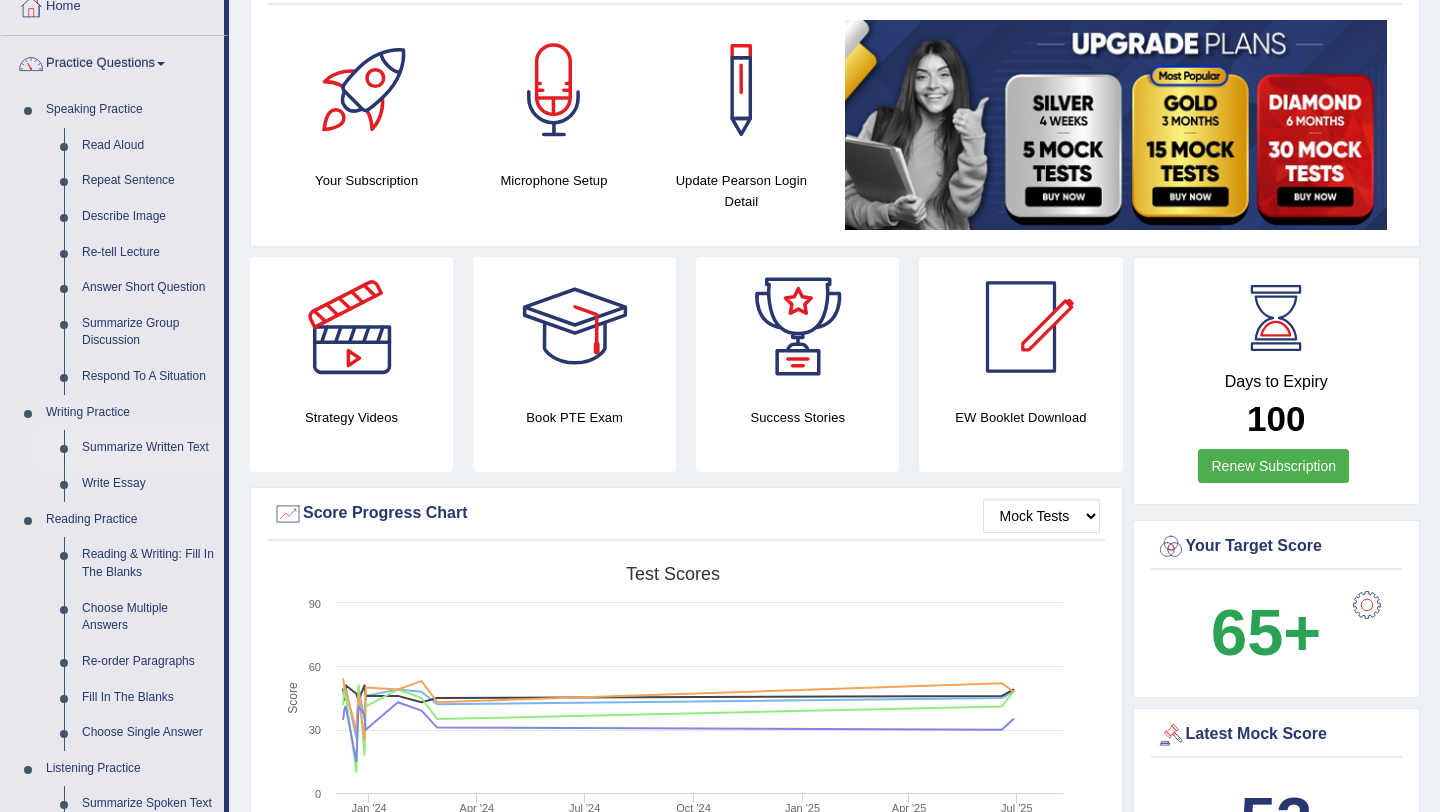 scroll, scrollTop: 122, scrollLeft: 0, axis: vertical 